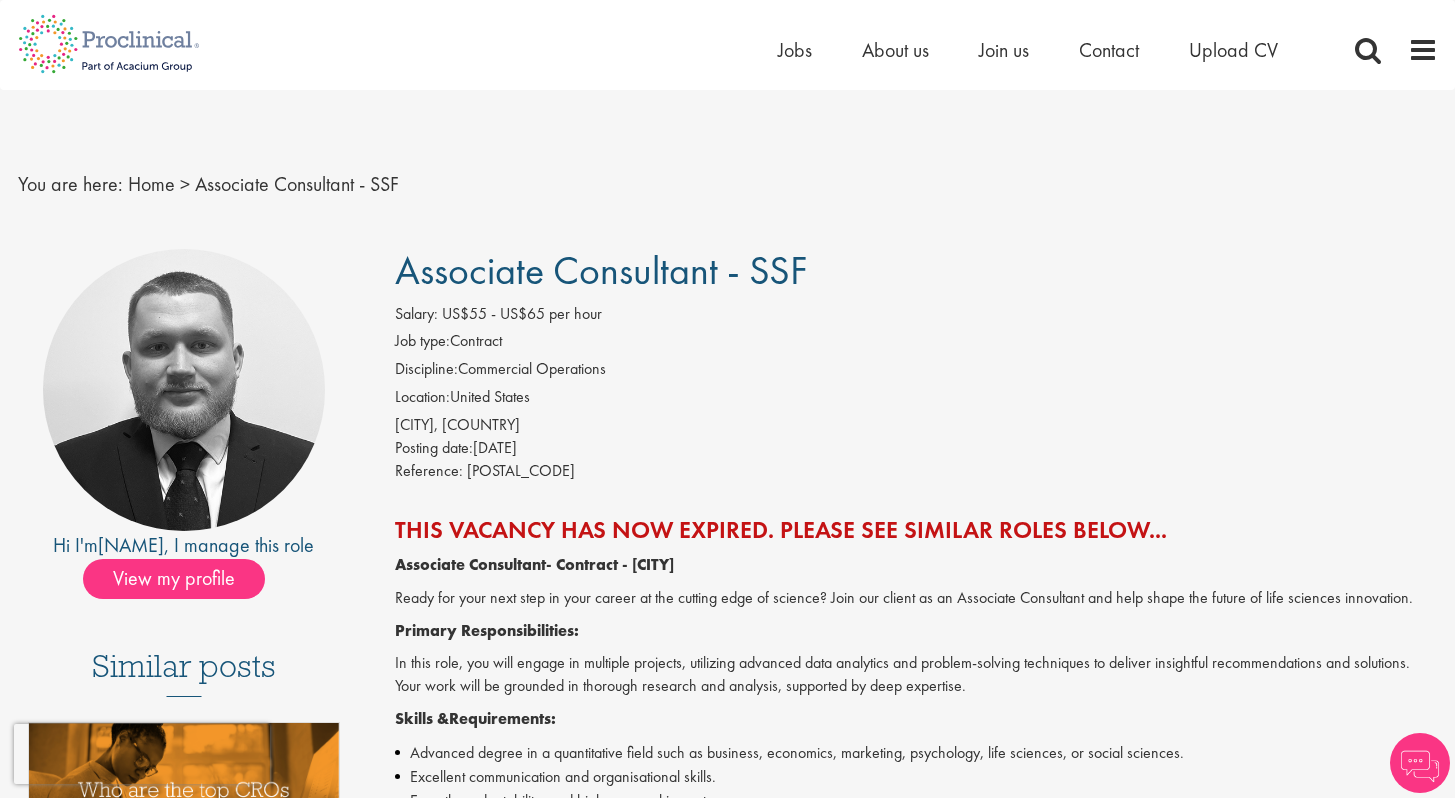 scroll, scrollTop: 0, scrollLeft: 0, axis: both 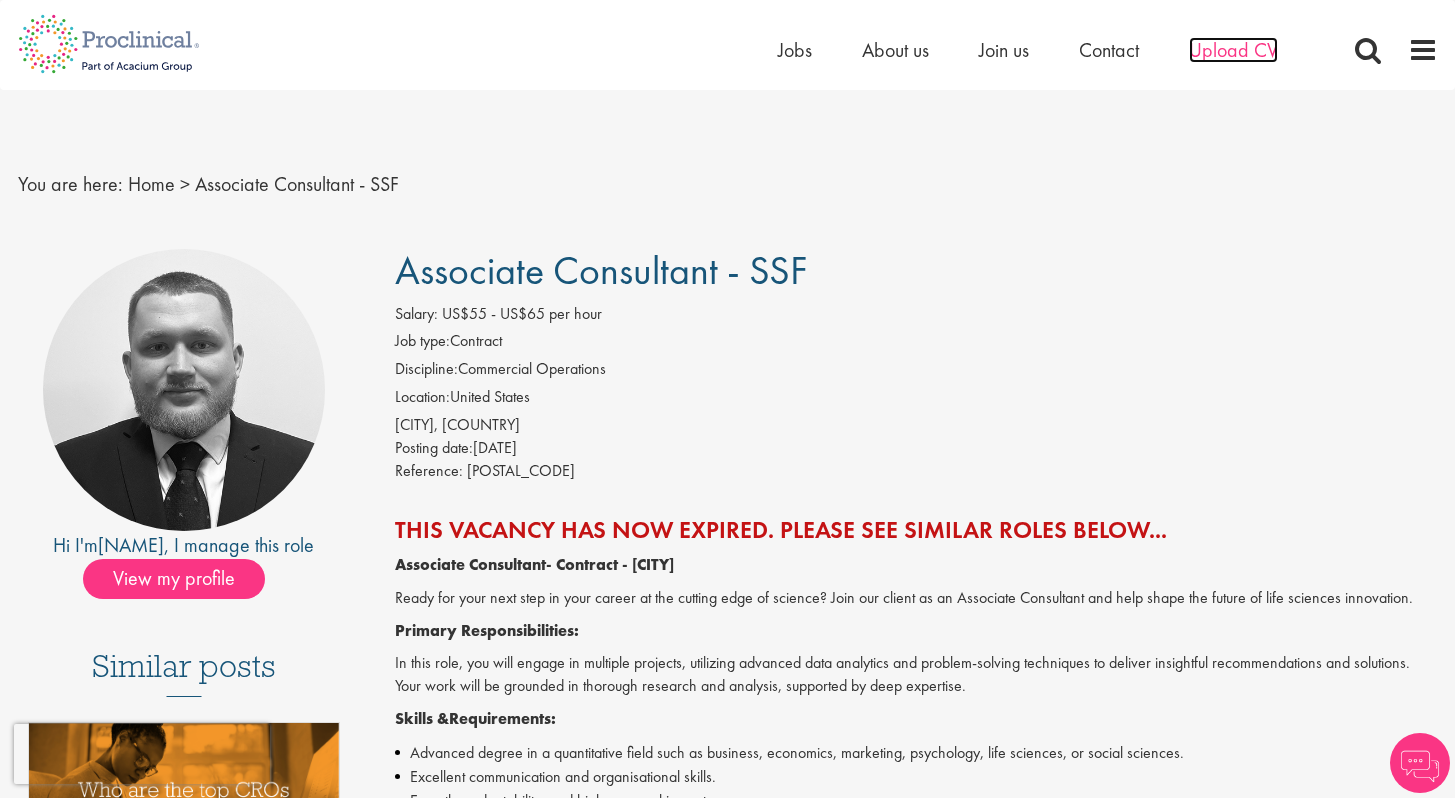click on "Upload CV" at bounding box center [1233, 50] 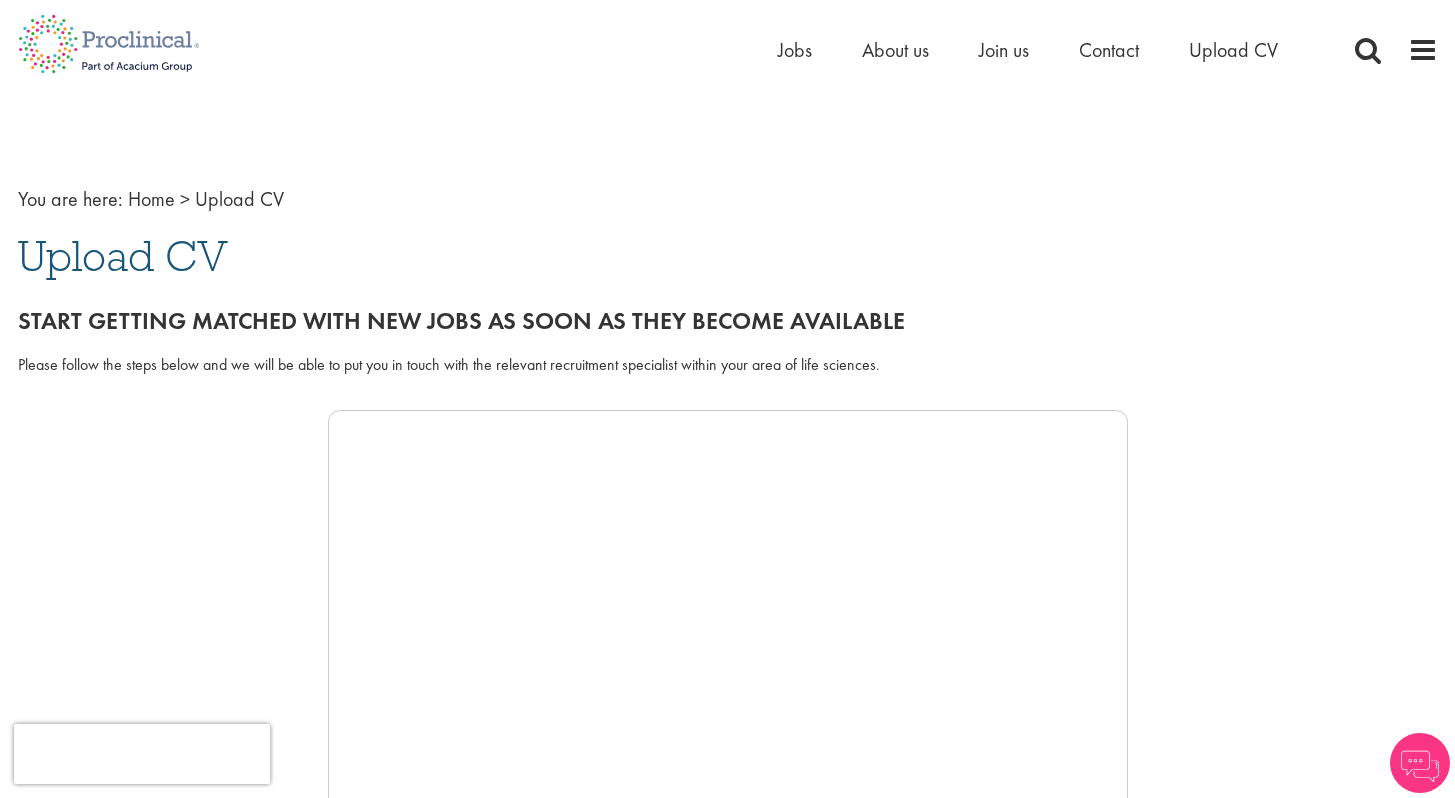 scroll, scrollTop: 0, scrollLeft: 0, axis: both 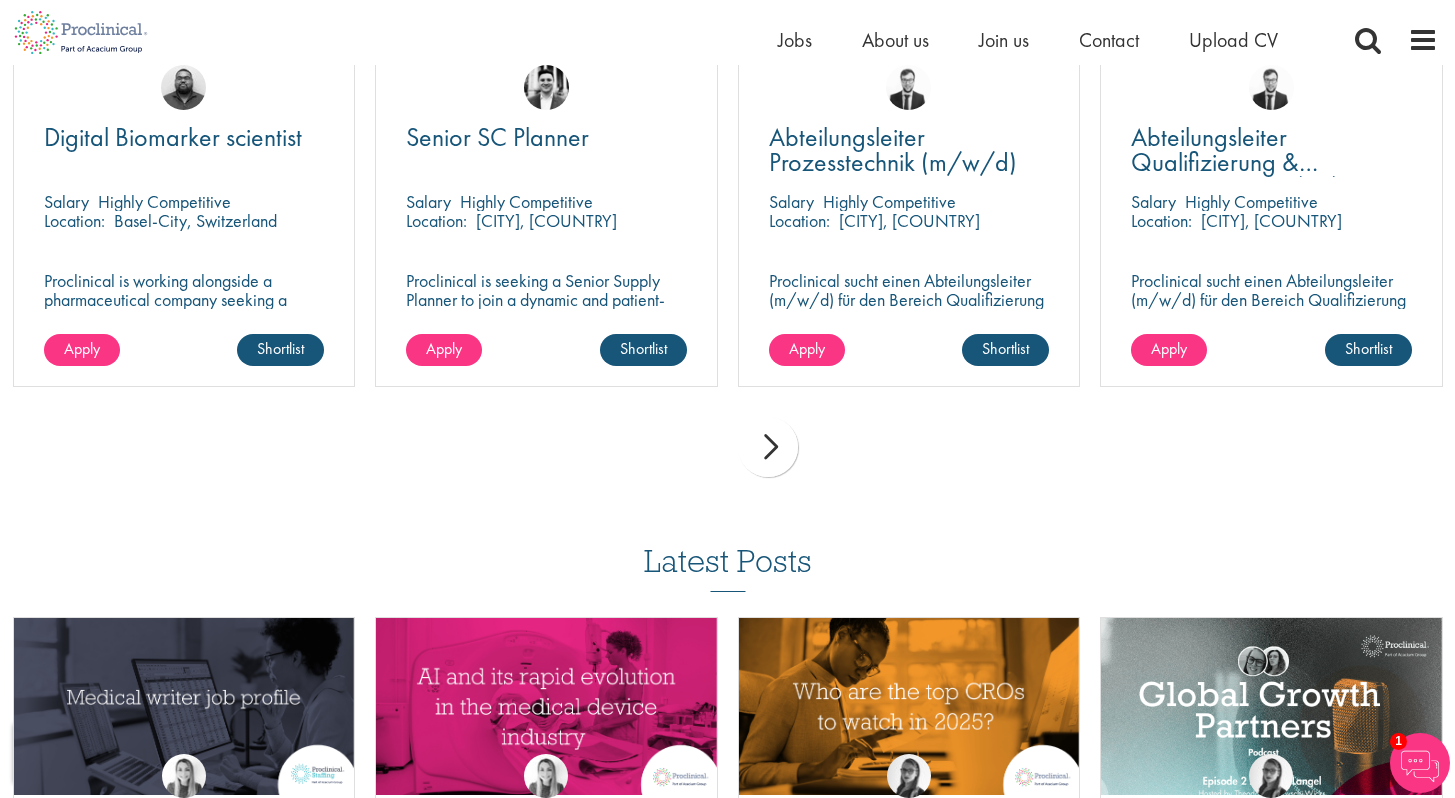 click on "next" at bounding box center [768, 447] 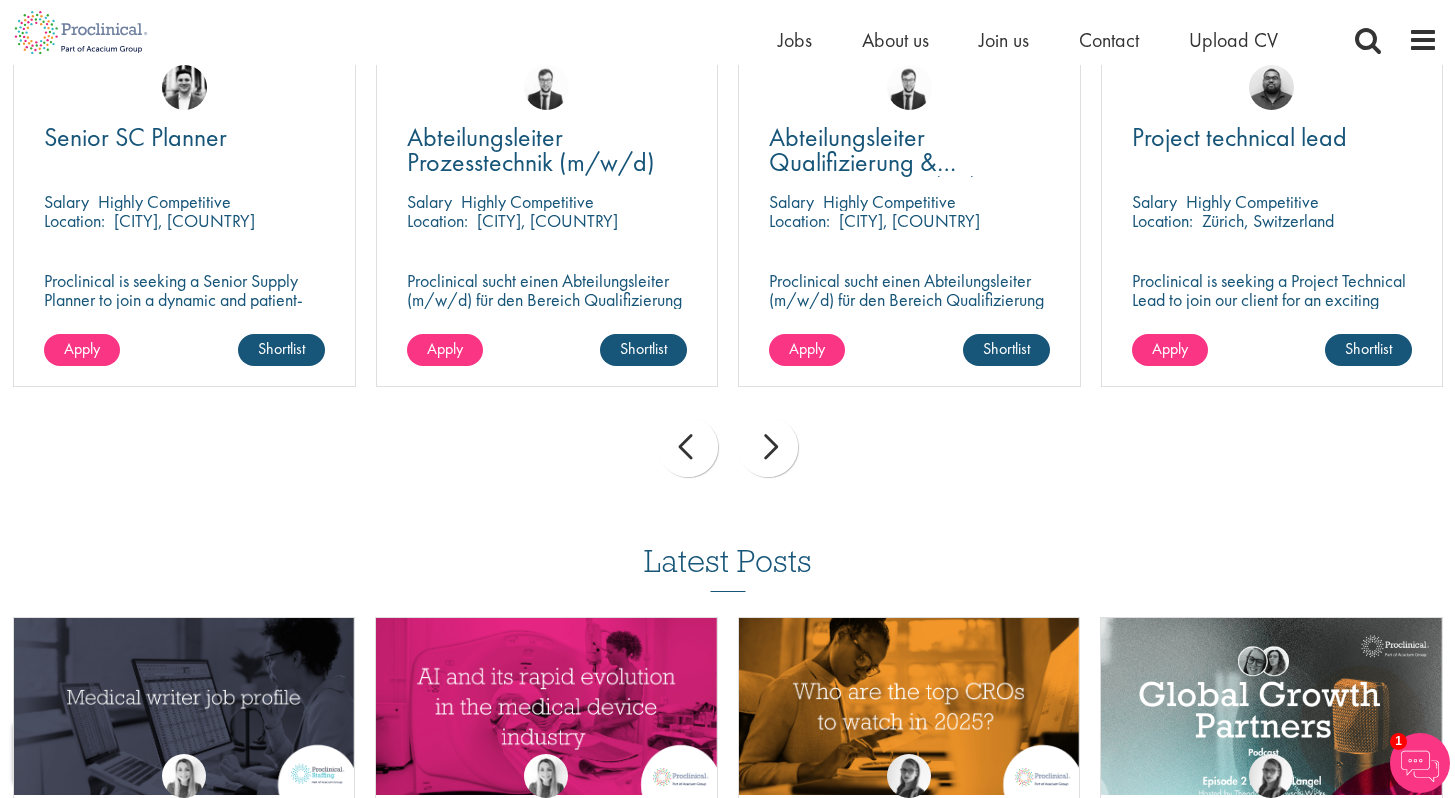 click on "next" at bounding box center [768, 447] 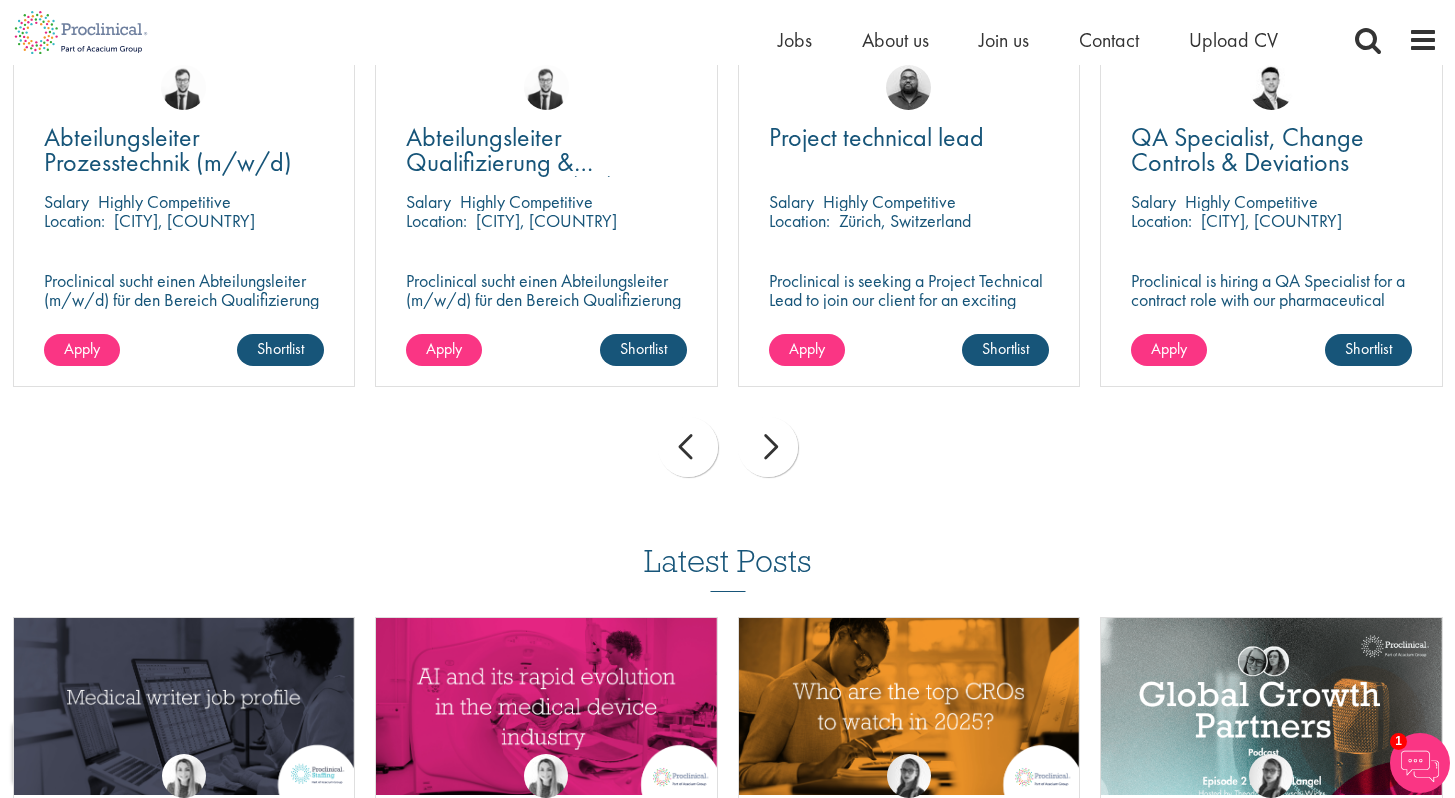 click on "next" at bounding box center (768, 447) 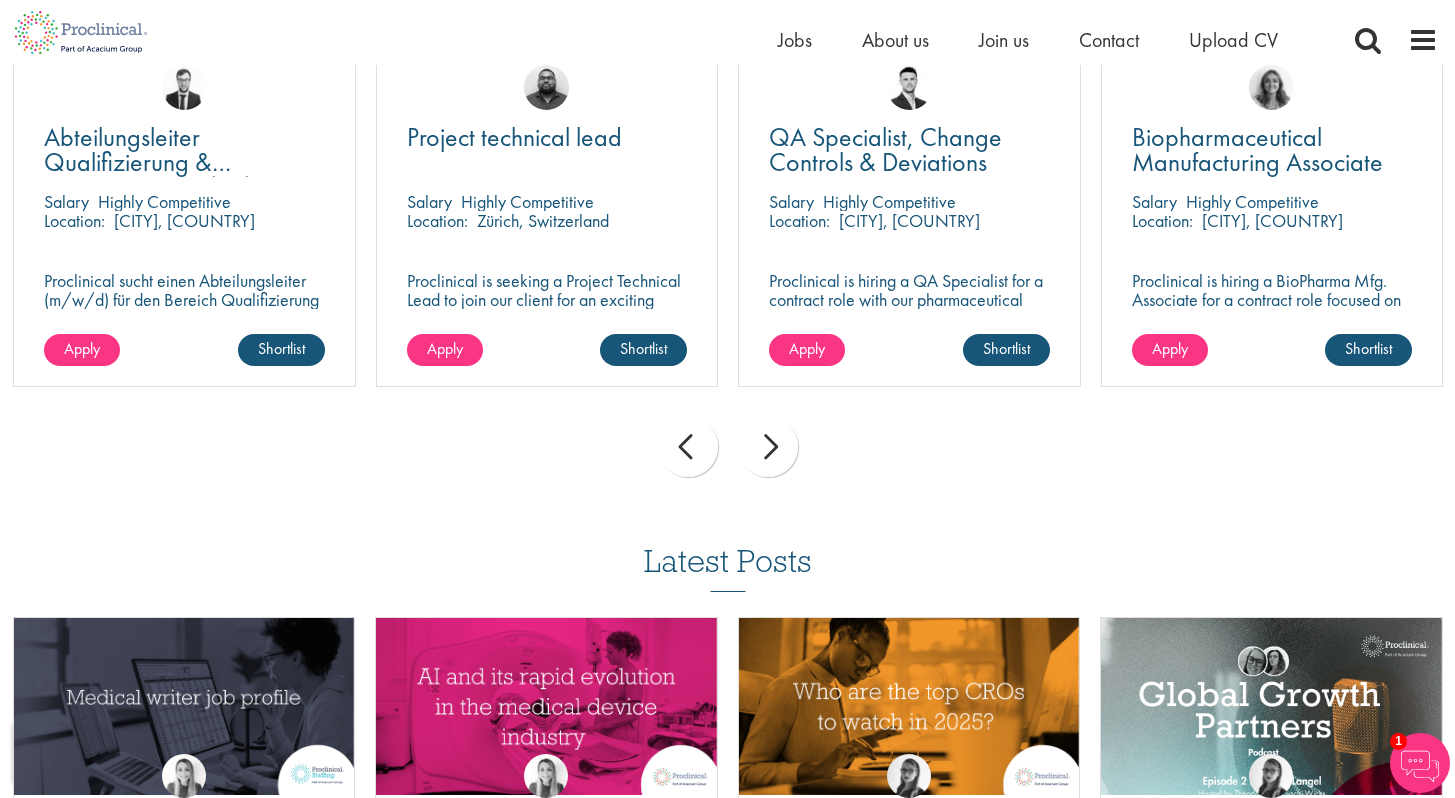 click on "next" at bounding box center (768, 447) 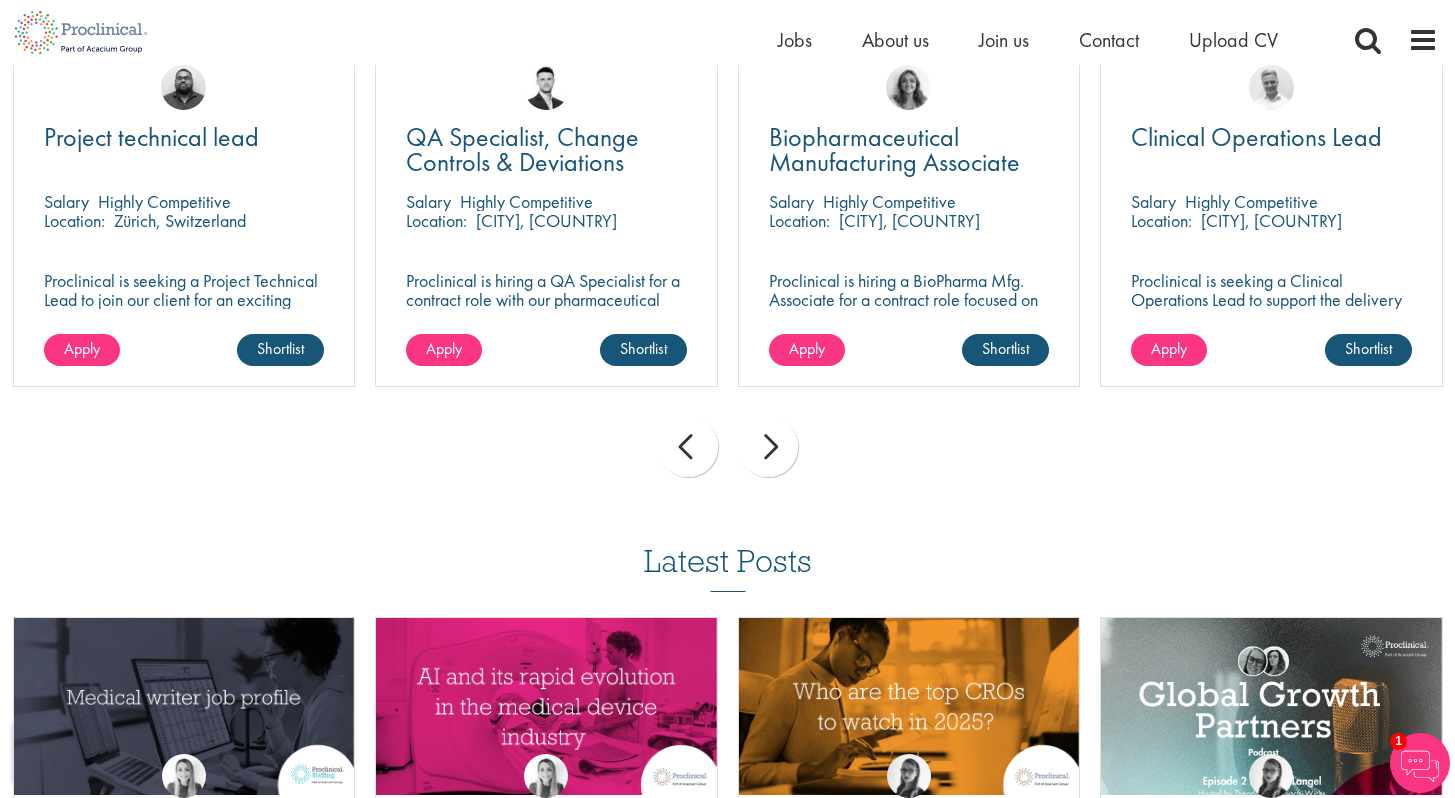 click on "next" at bounding box center [768, 447] 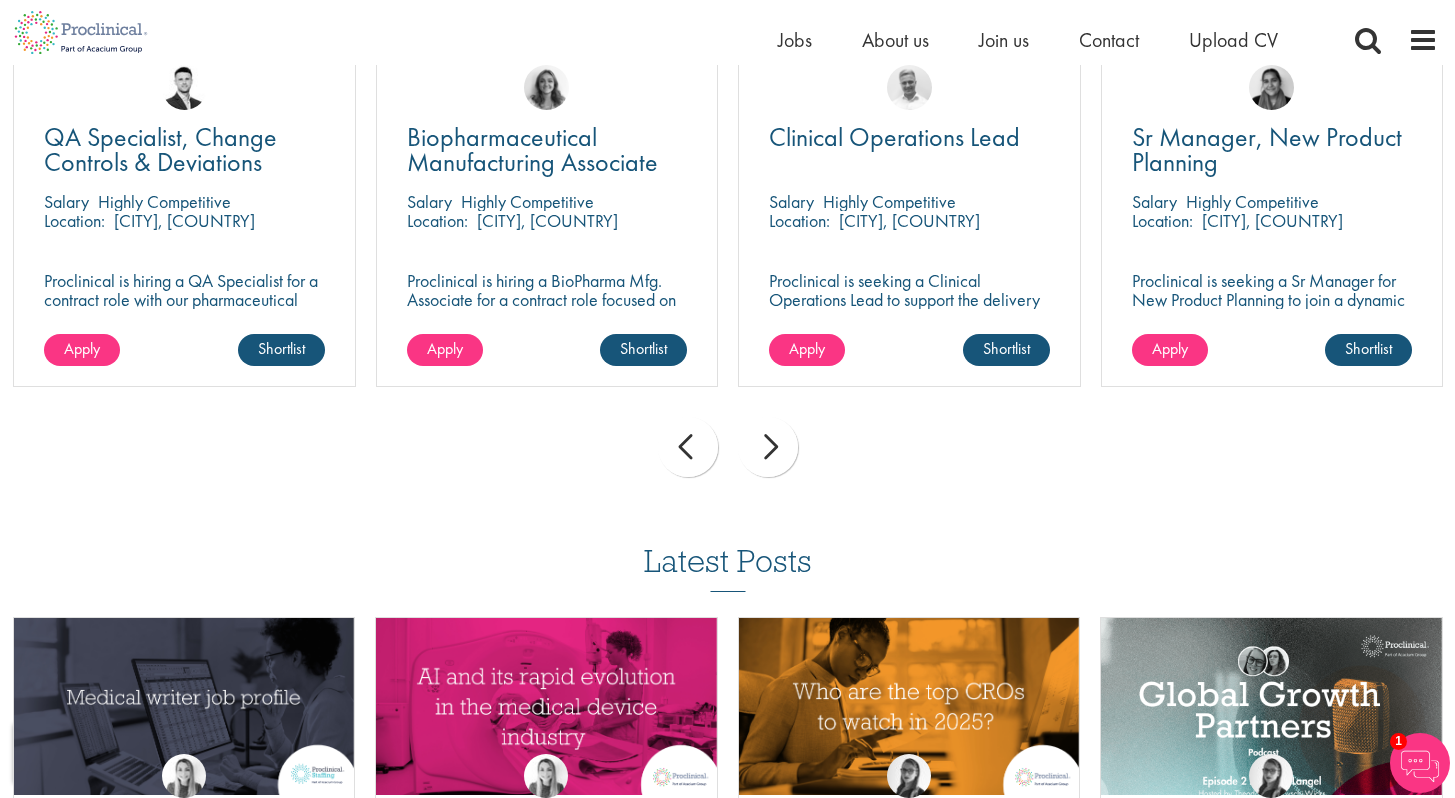 click on "next" at bounding box center (768, 447) 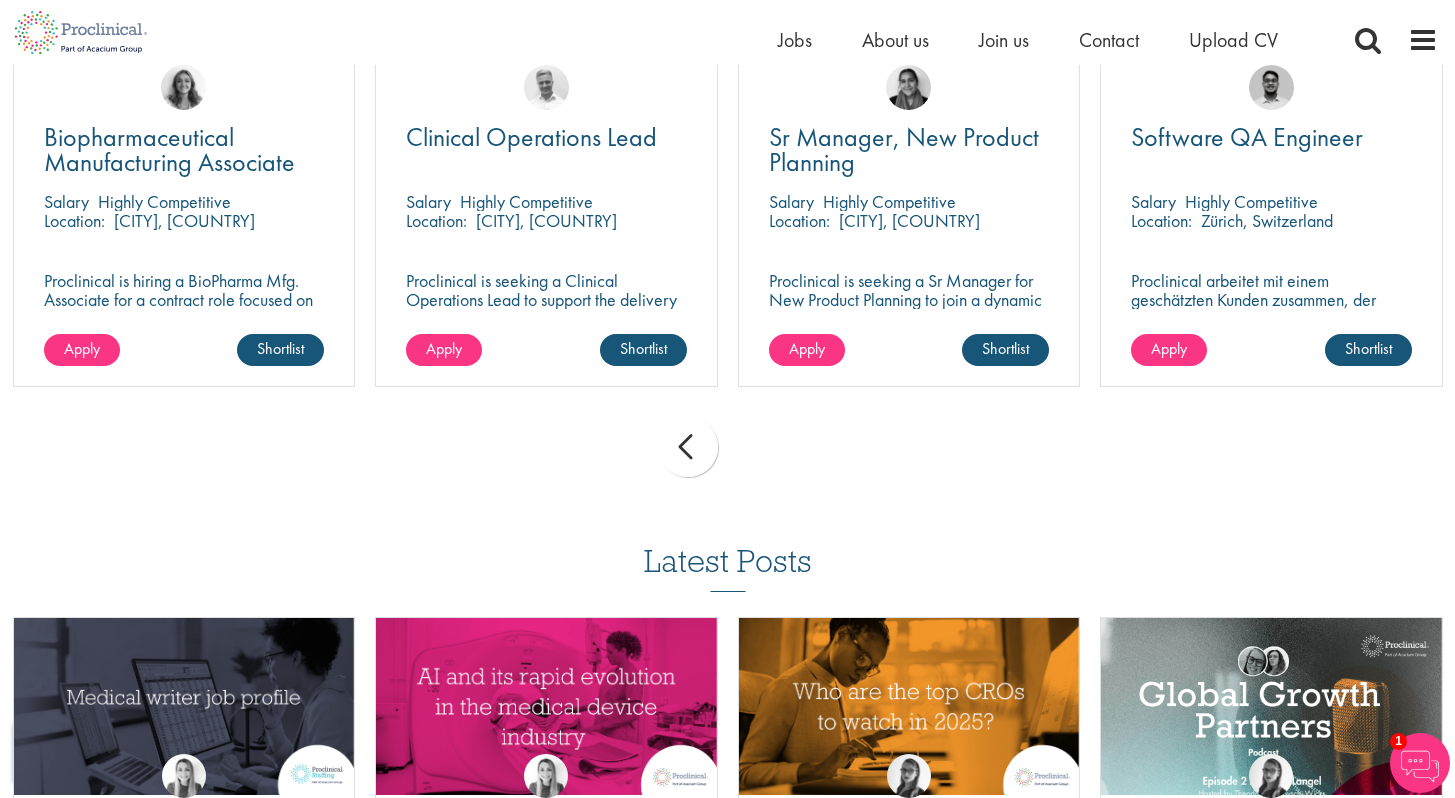 click on "prev next" at bounding box center [728, 450] 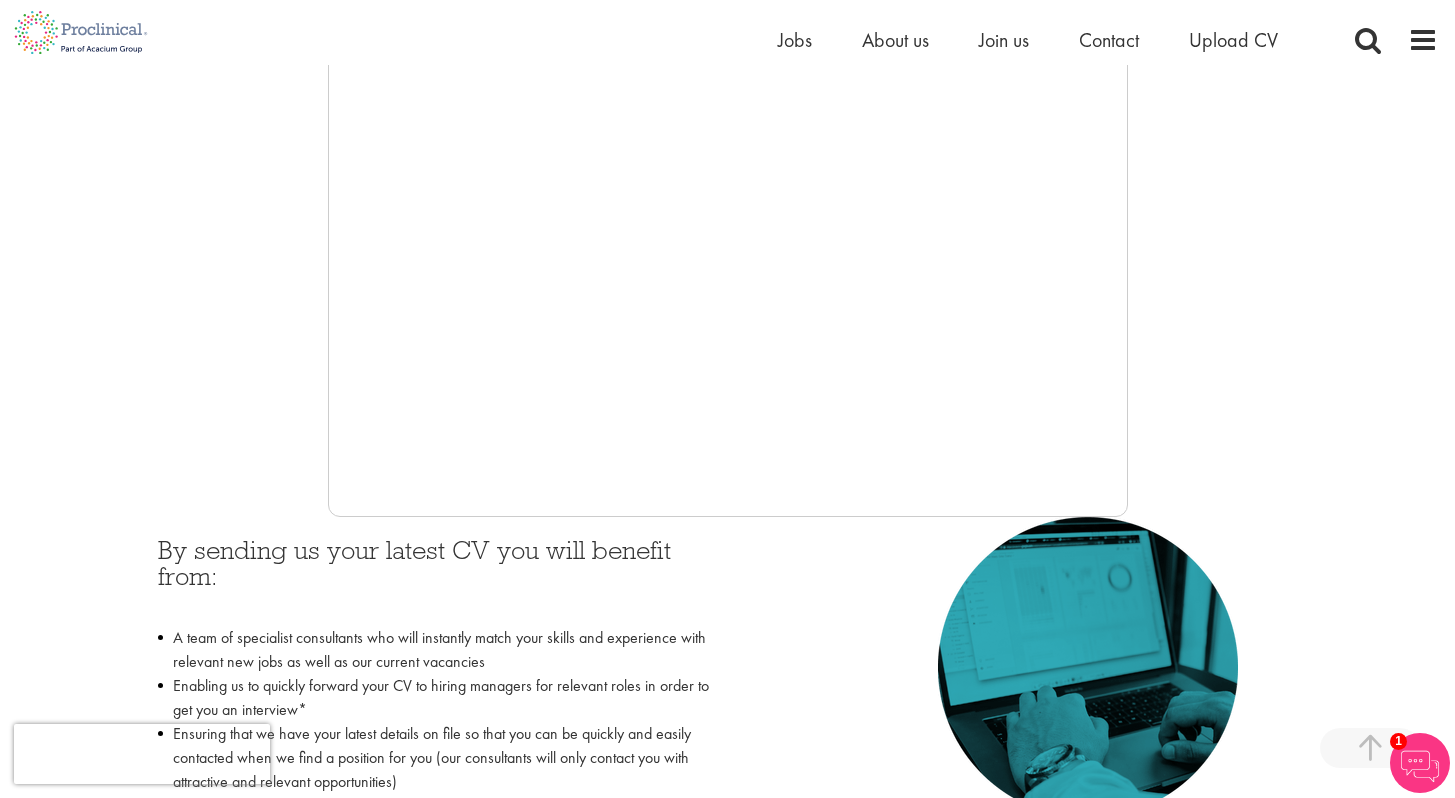 scroll, scrollTop: 285, scrollLeft: 0, axis: vertical 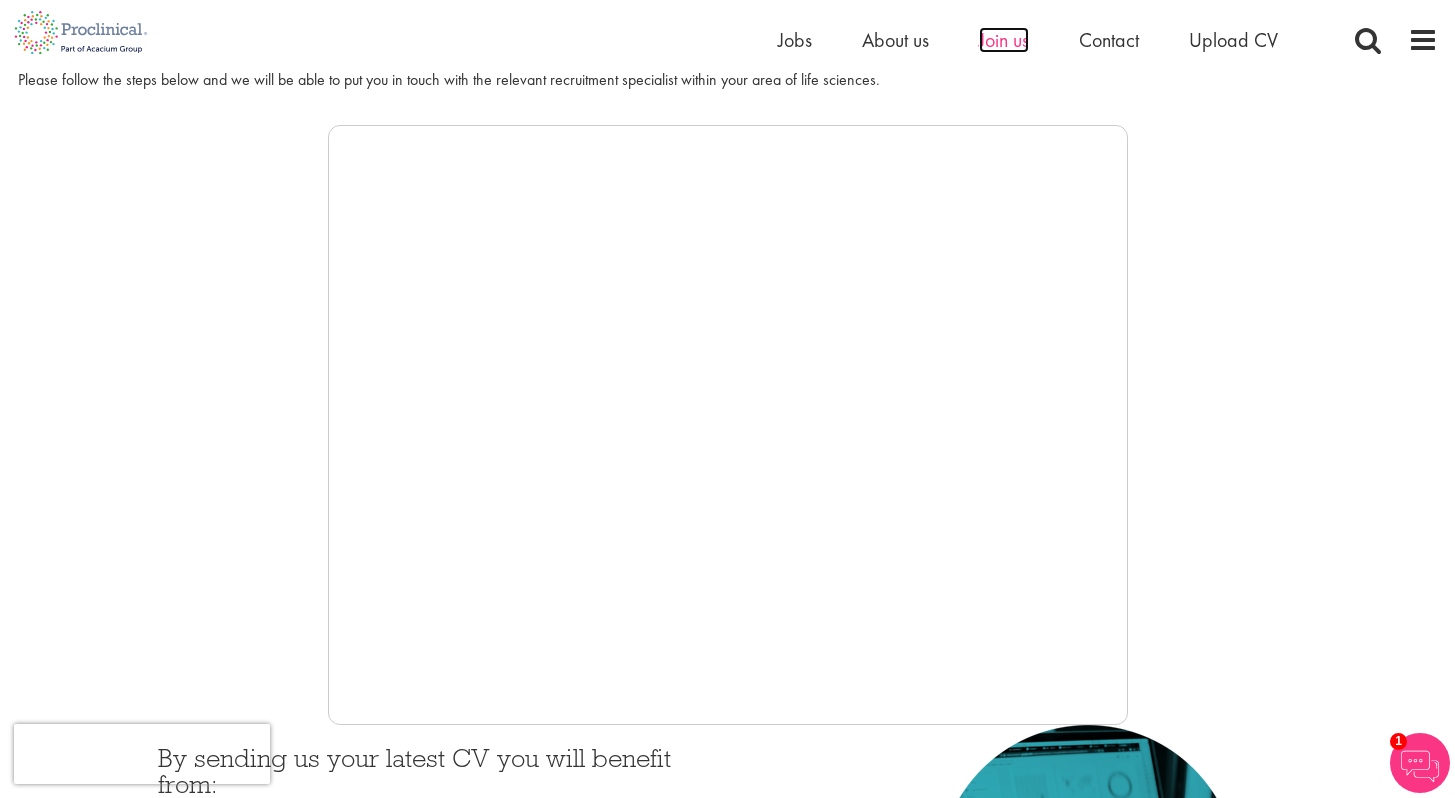 click on "Join us" at bounding box center (1004, 40) 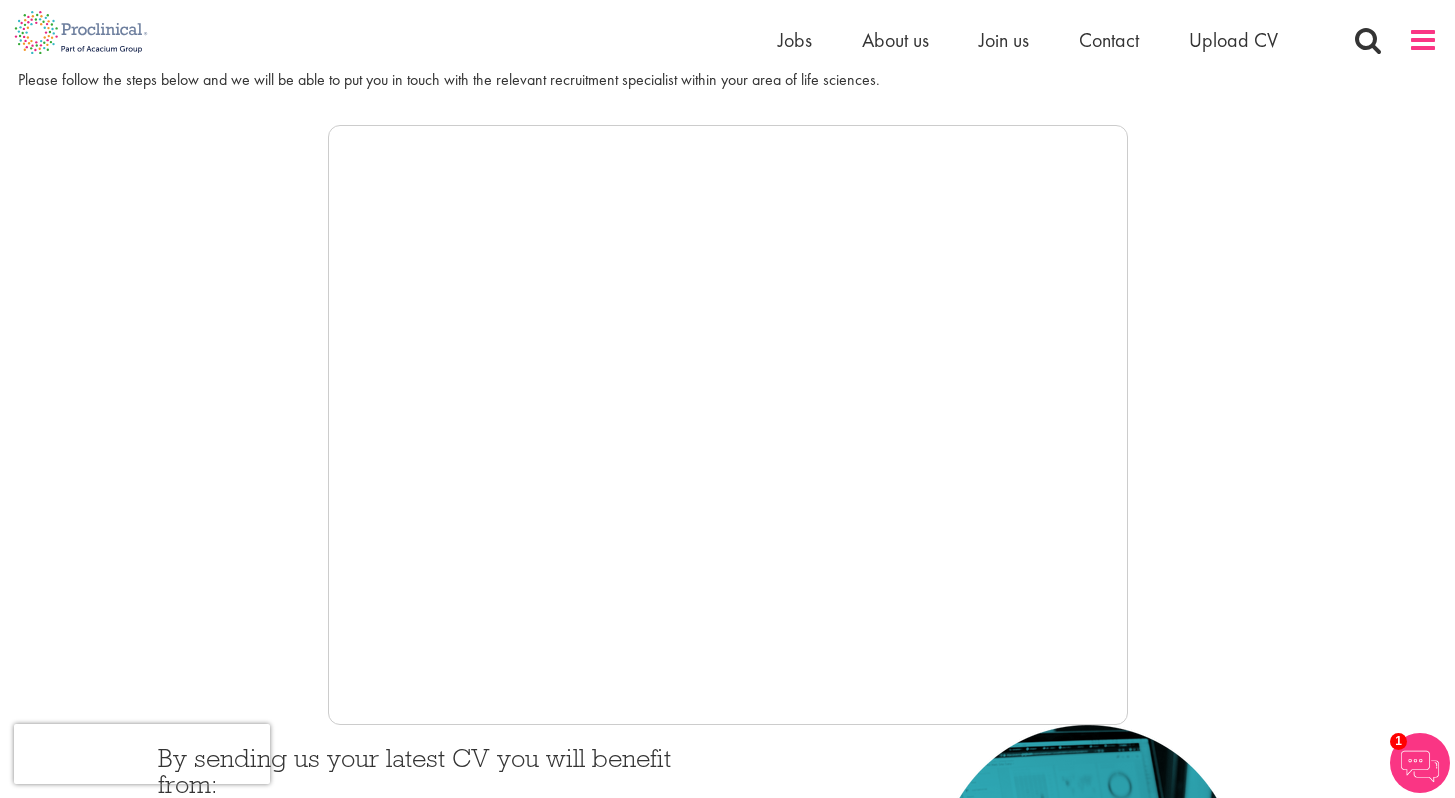 click at bounding box center (1423, 40) 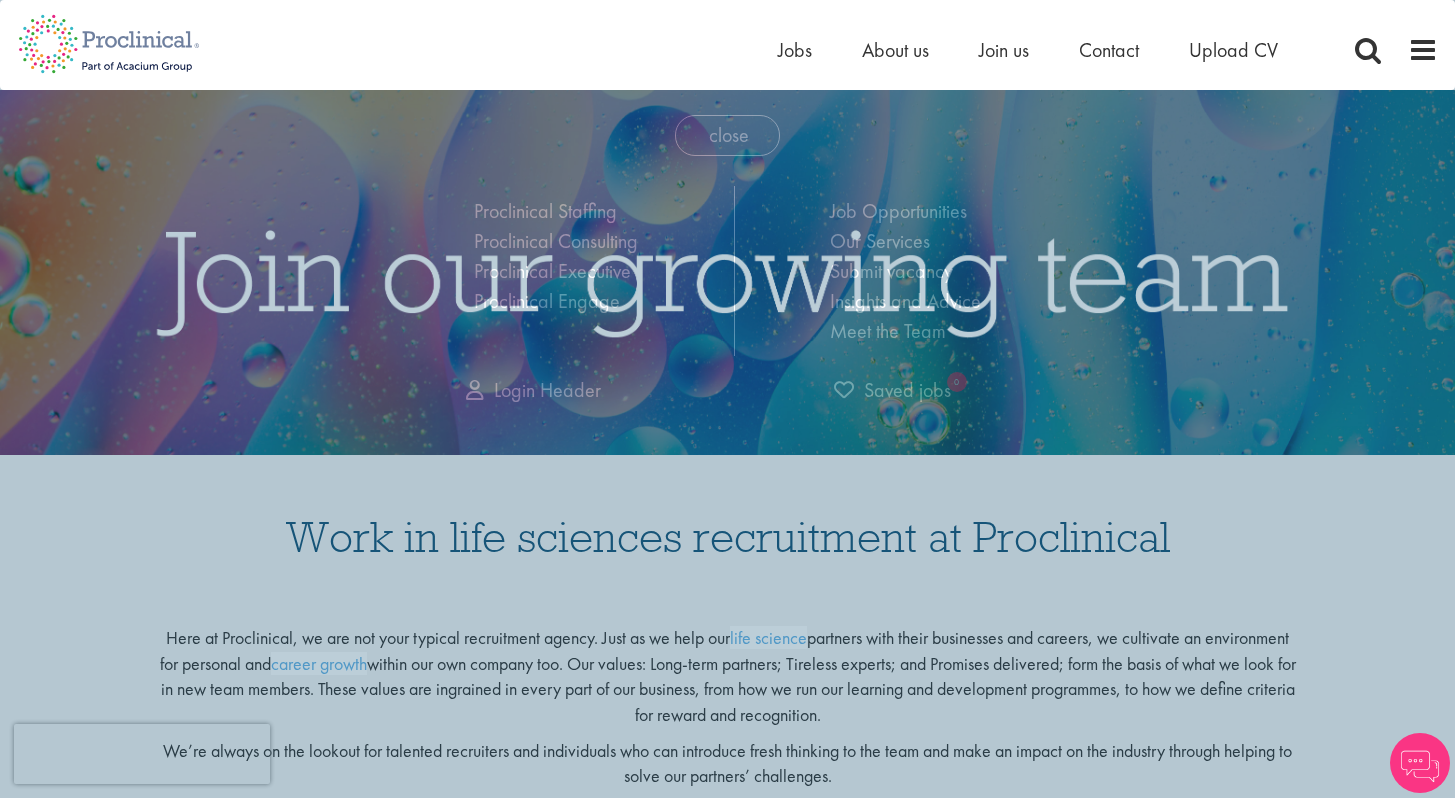 scroll, scrollTop: 0, scrollLeft: 0, axis: both 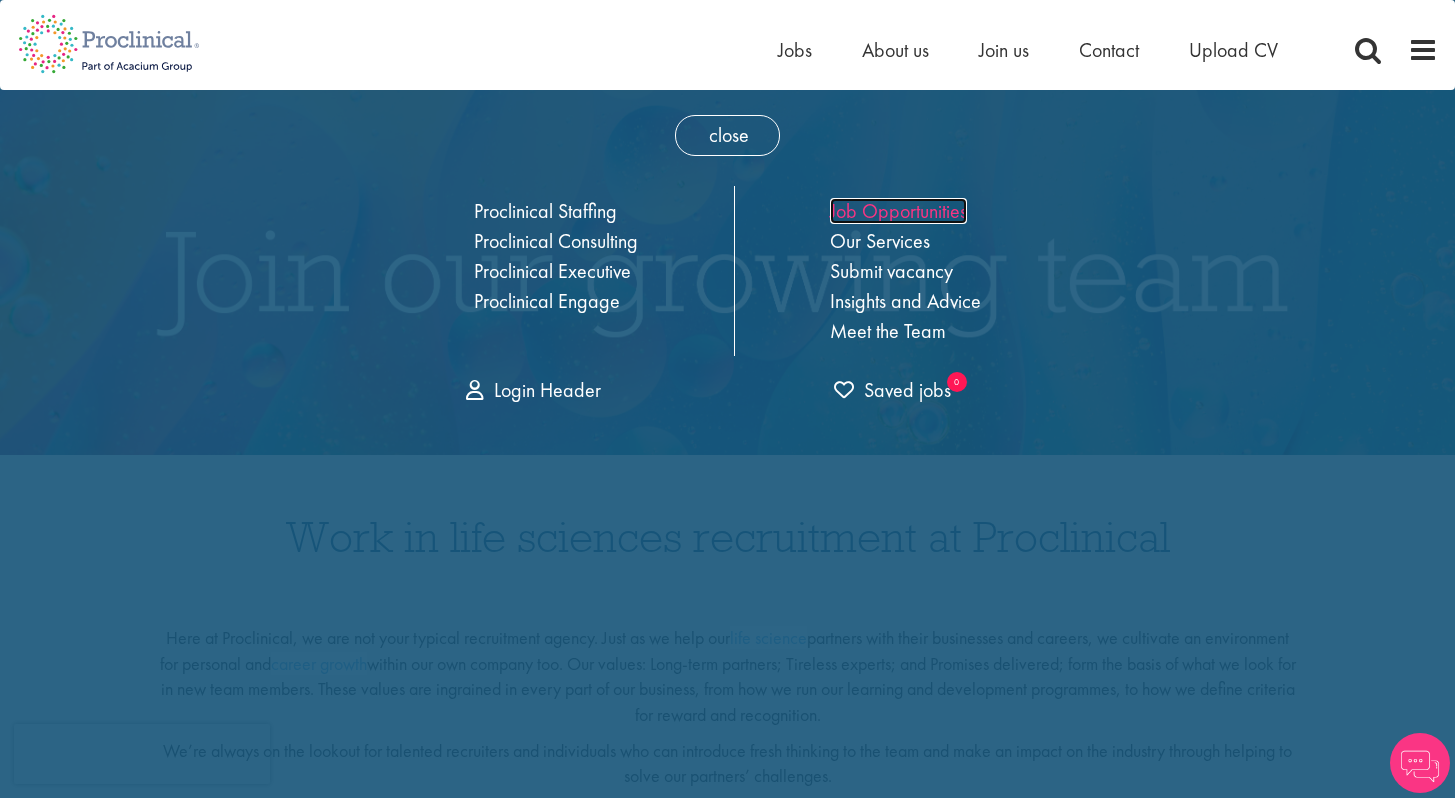 click on "Job Opportunities" at bounding box center (898, 211) 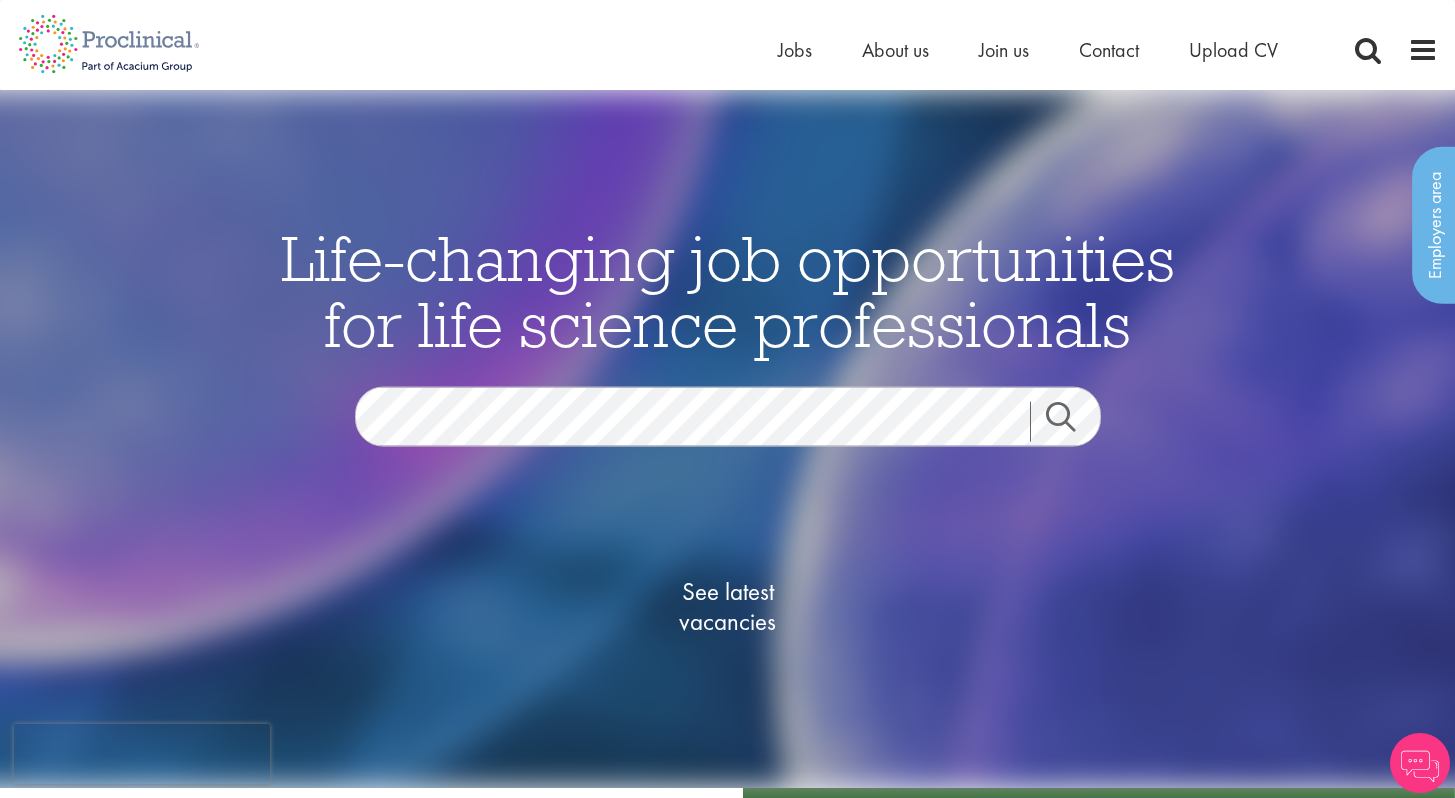 scroll, scrollTop: 0, scrollLeft: 0, axis: both 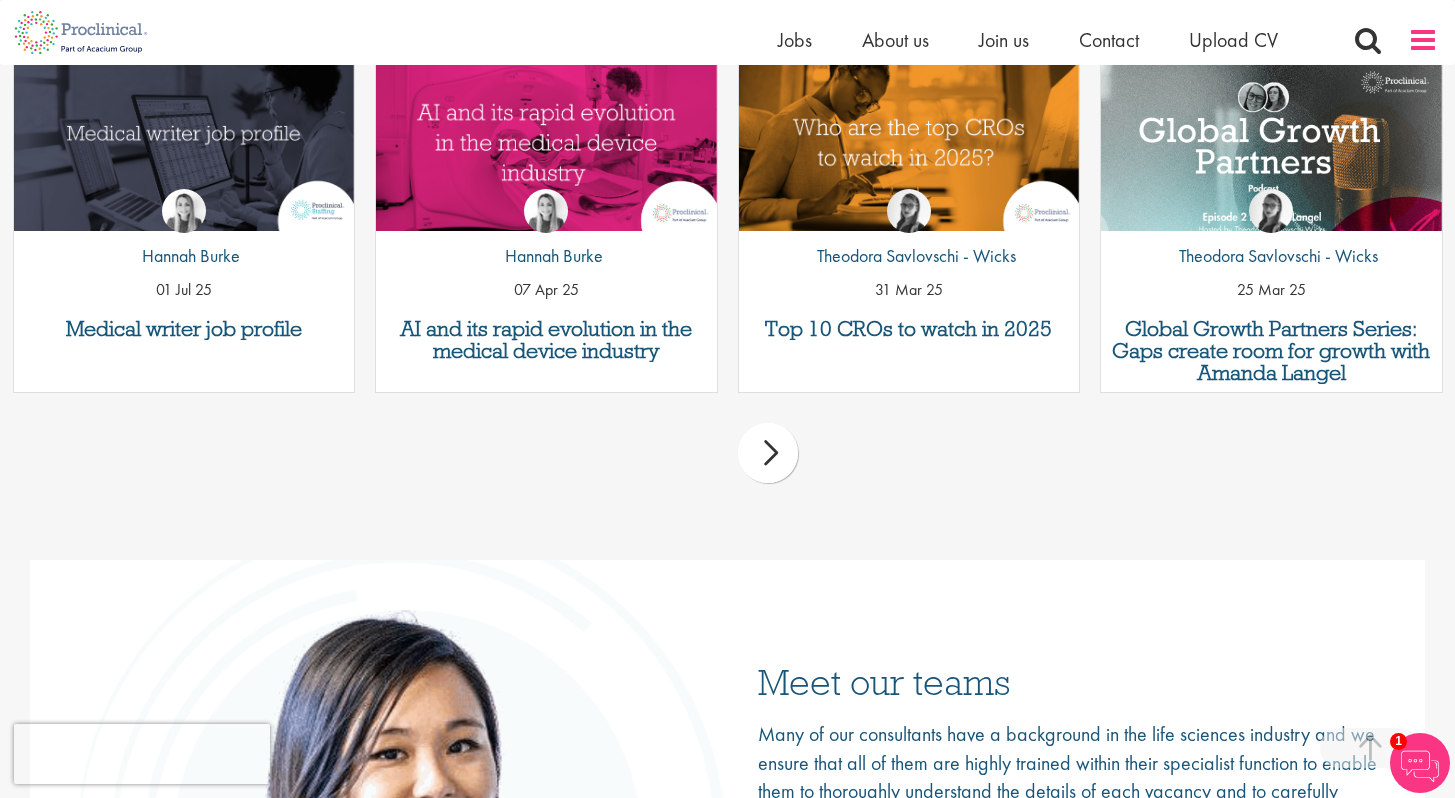 click at bounding box center (1423, 40) 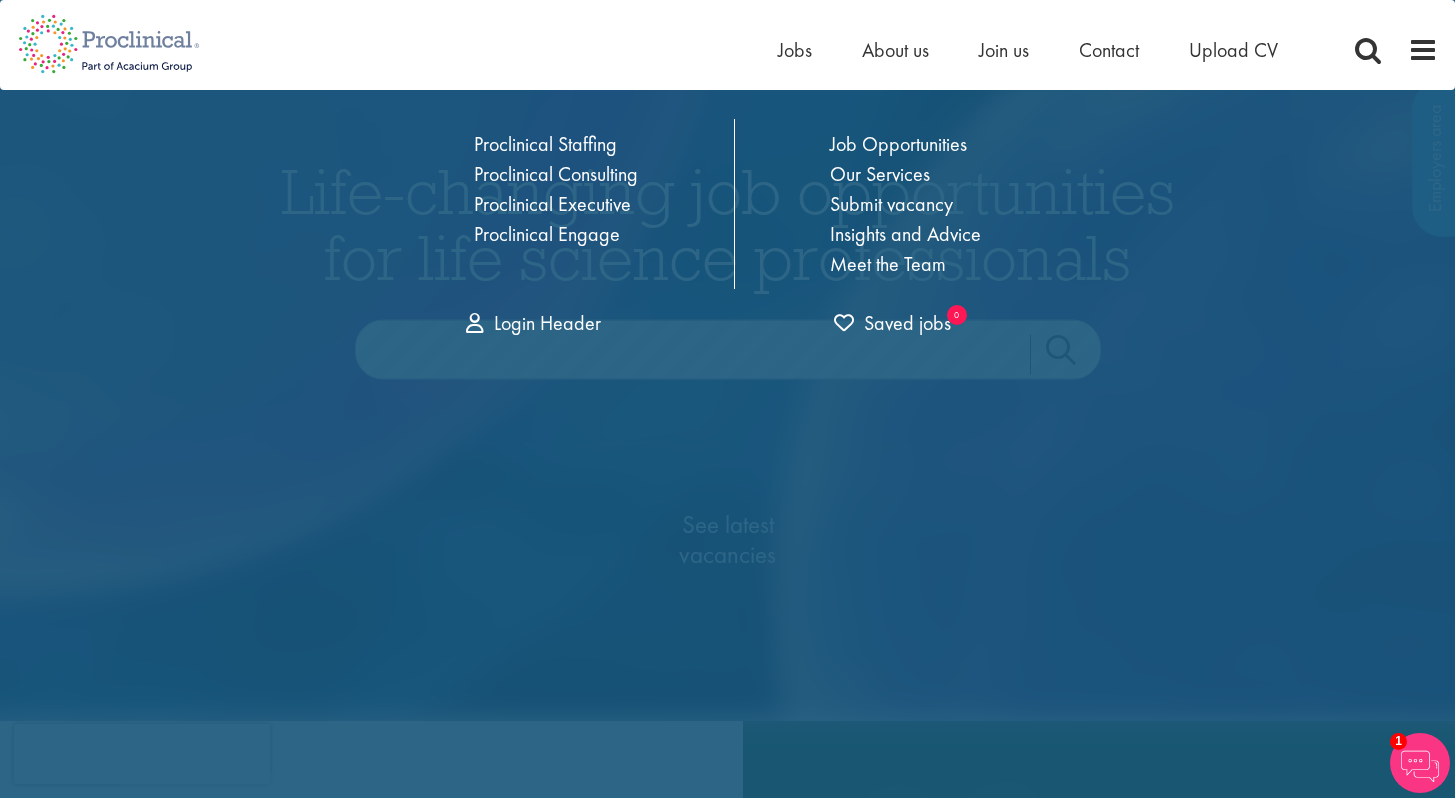 scroll, scrollTop: 0, scrollLeft: 0, axis: both 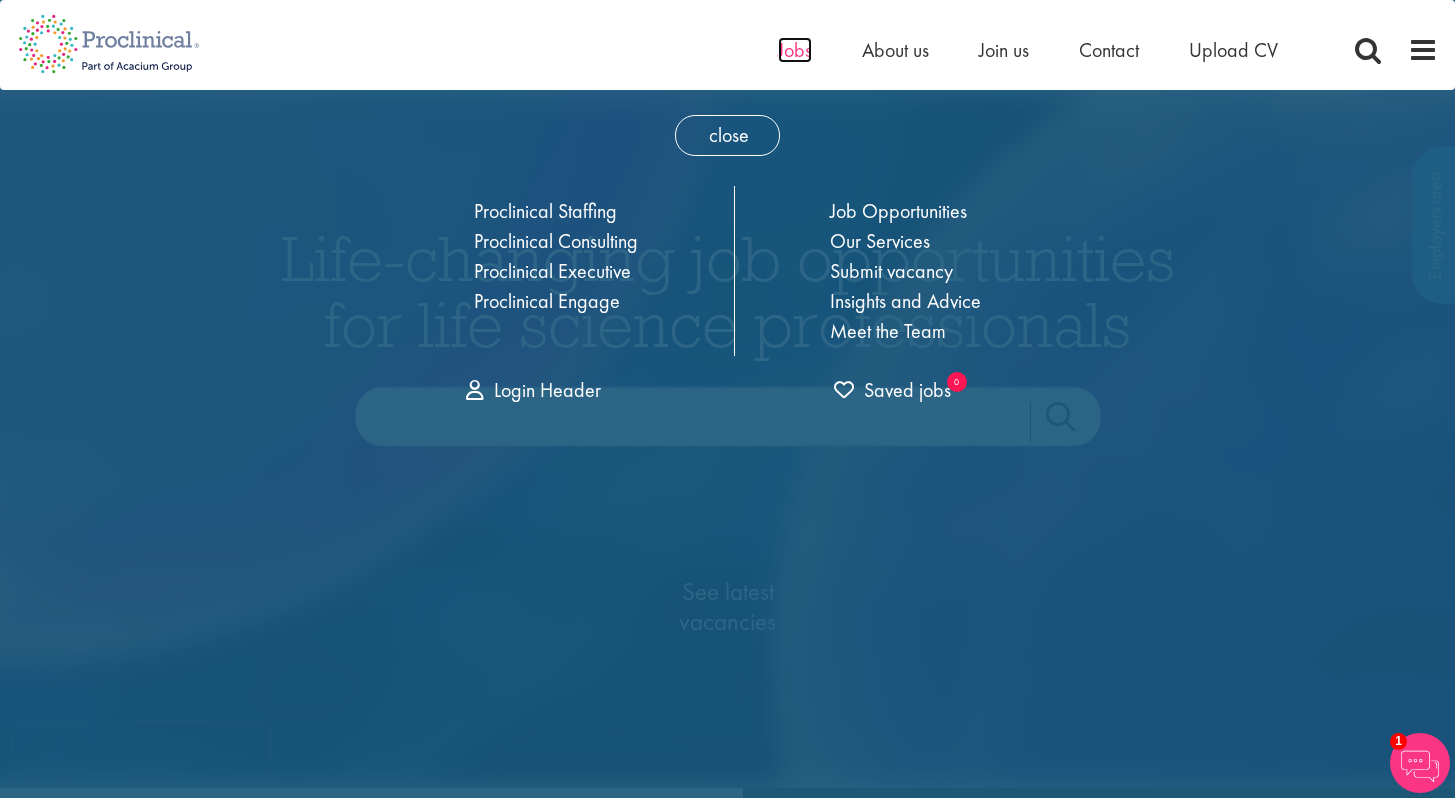 click on "Jobs" at bounding box center [795, 50] 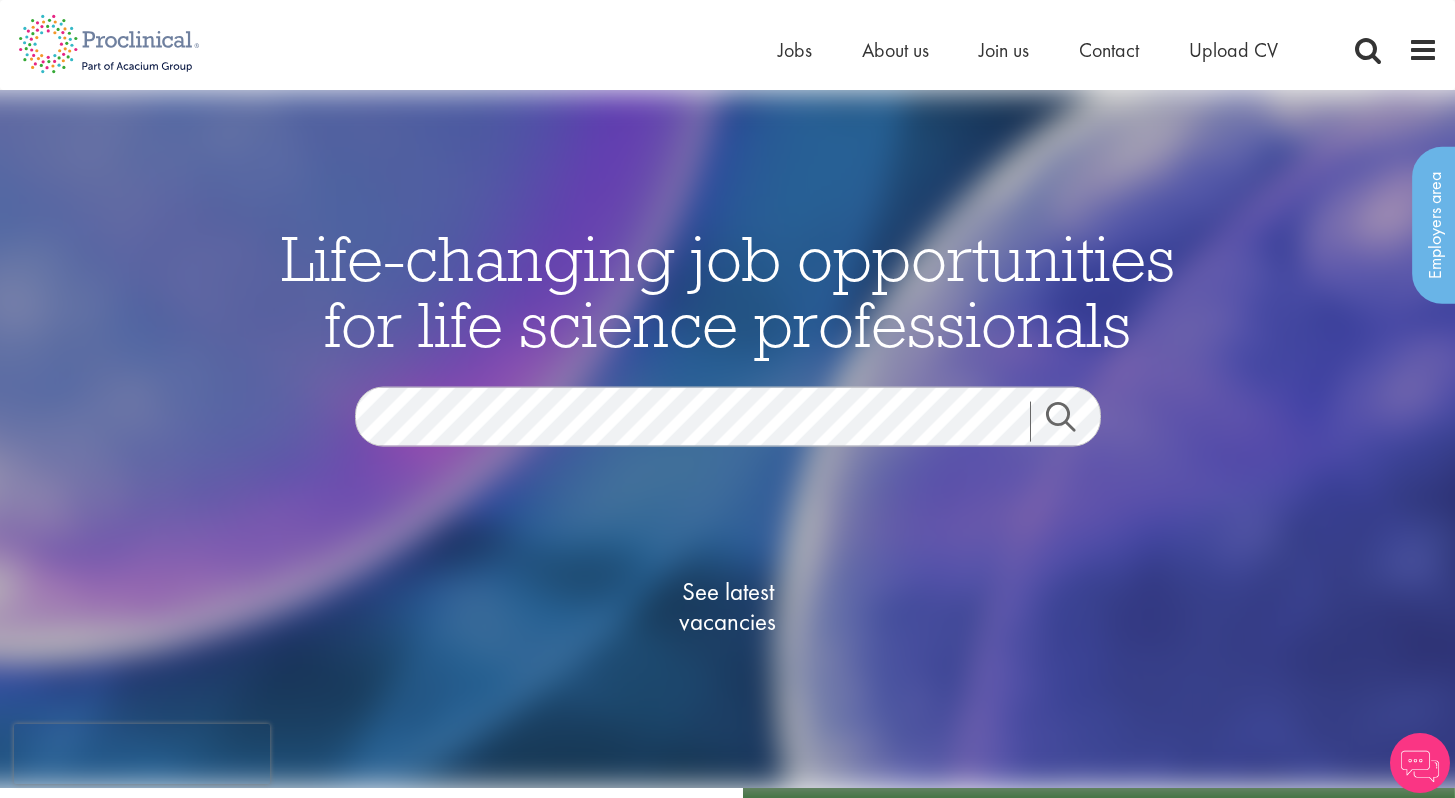 scroll, scrollTop: 0, scrollLeft: 0, axis: both 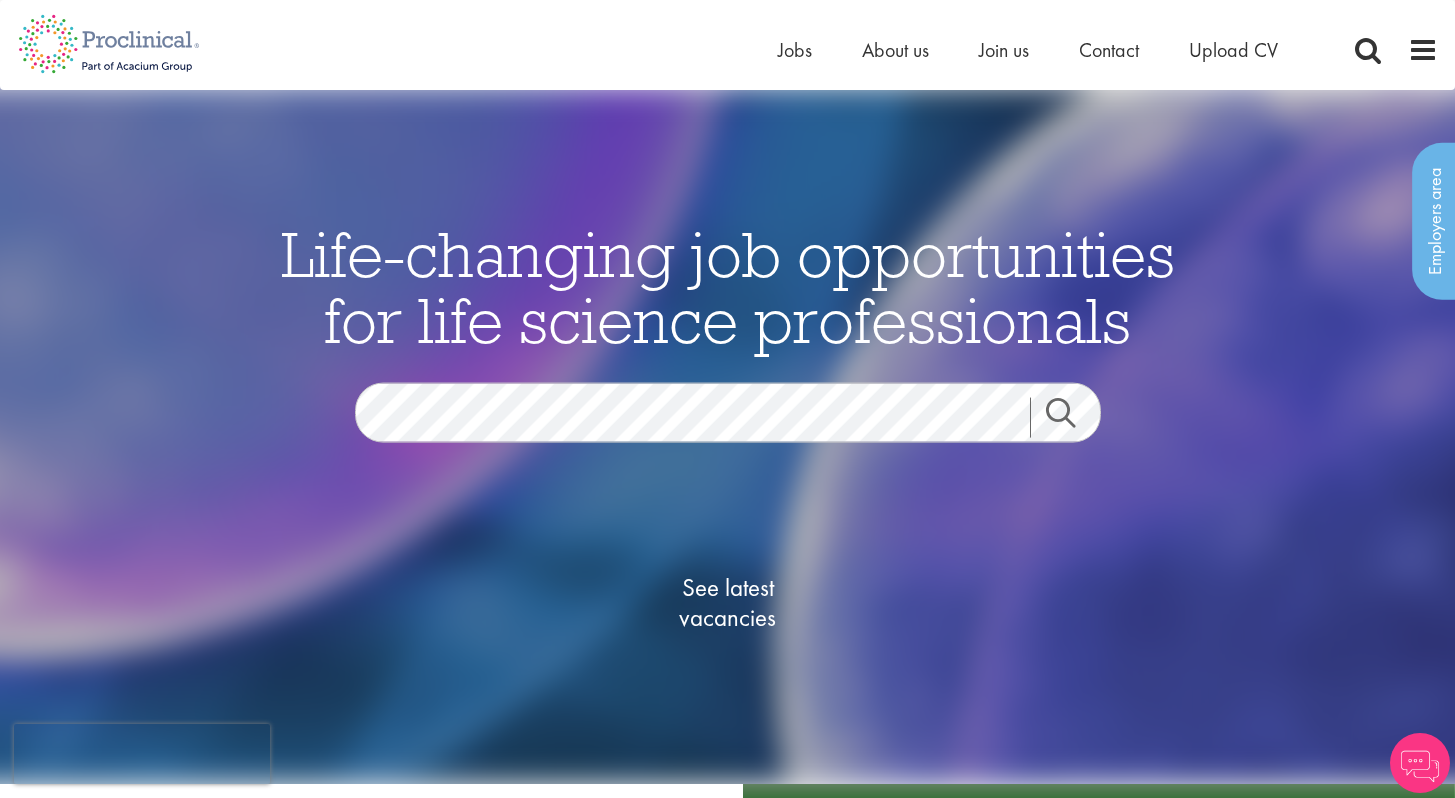 click on "Search" at bounding box center [1073, 417] 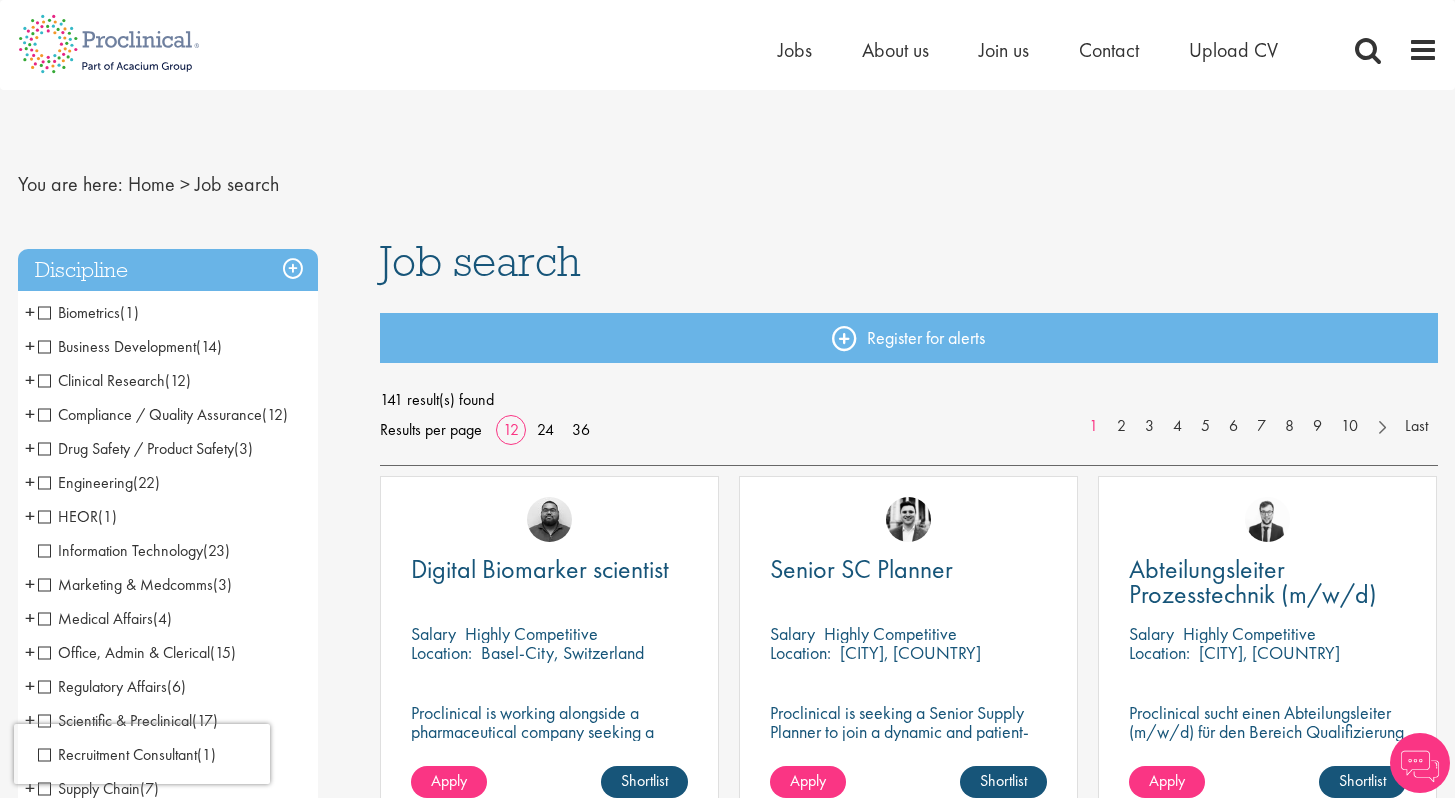 scroll, scrollTop: 0, scrollLeft: 0, axis: both 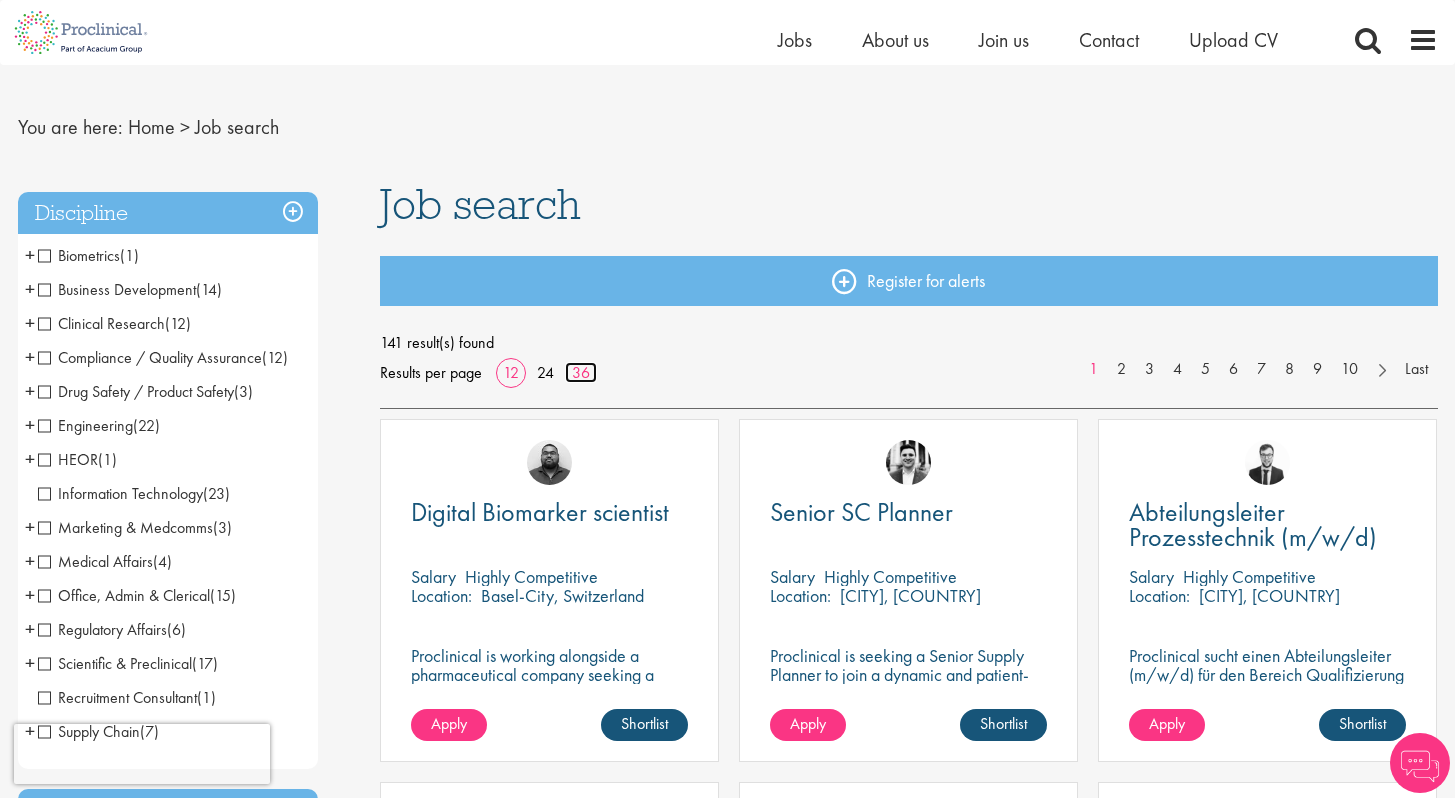 click on "36" at bounding box center (581, 372) 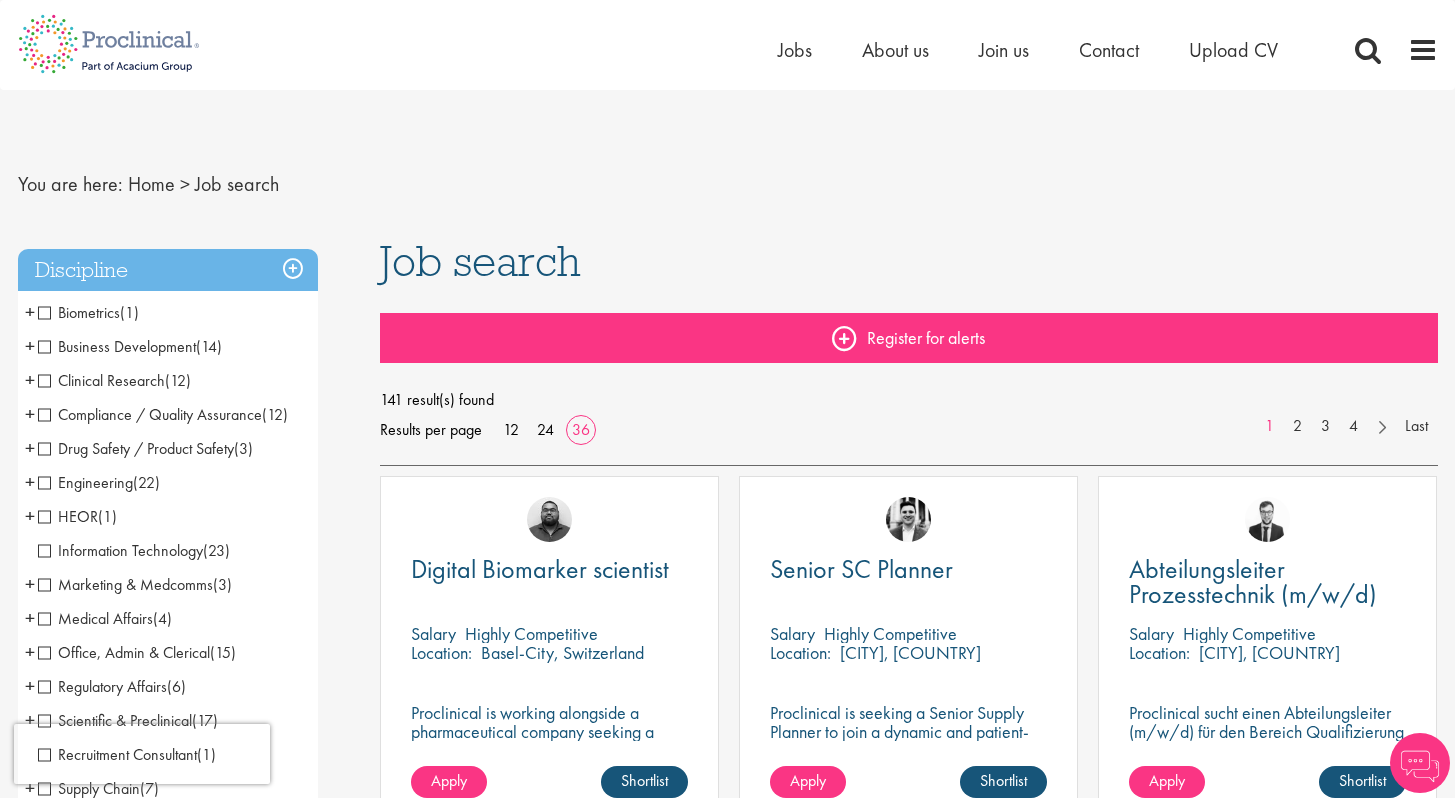 scroll, scrollTop: 0, scrollLeft: 0, axis: both 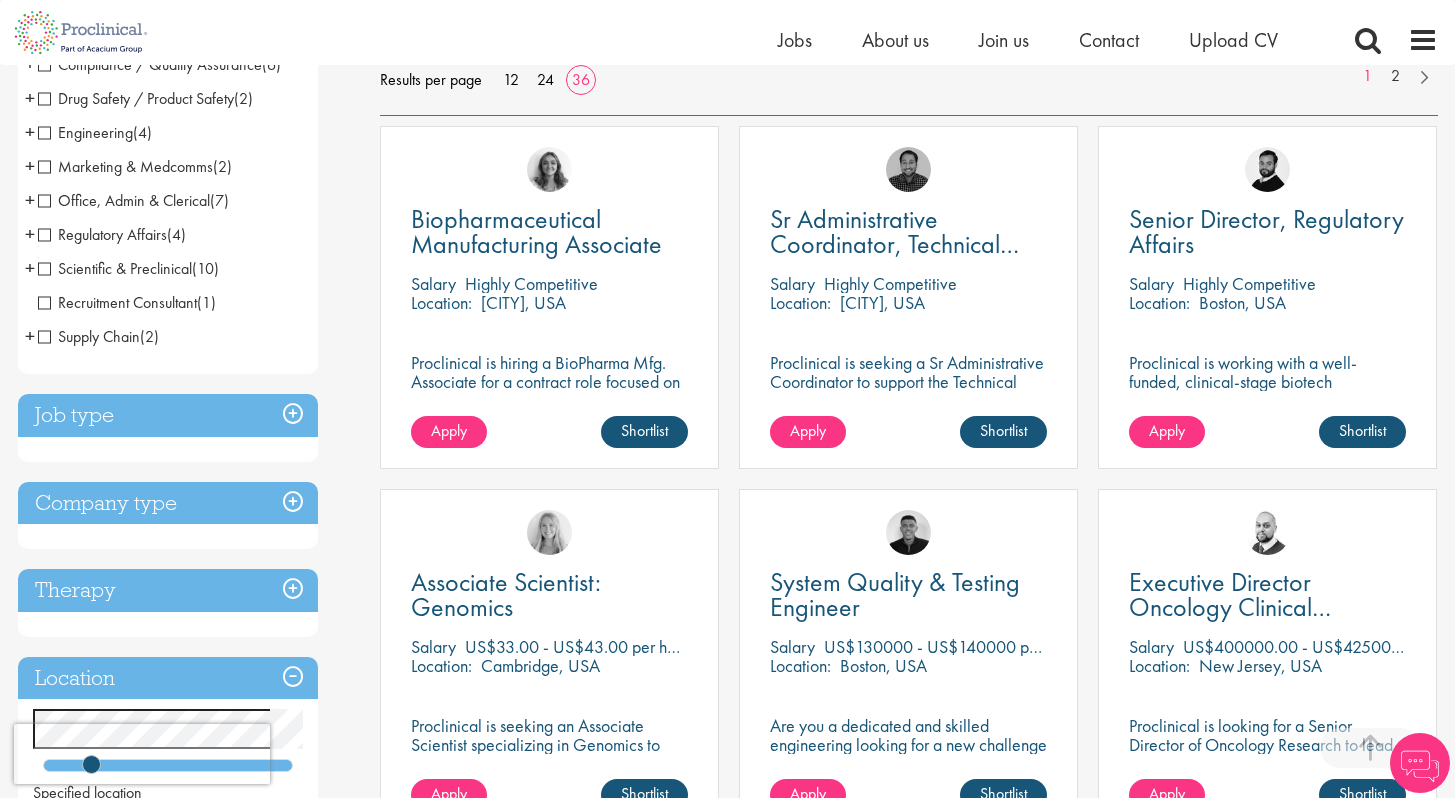 click on "Job type" at bounding box center (168, 415) 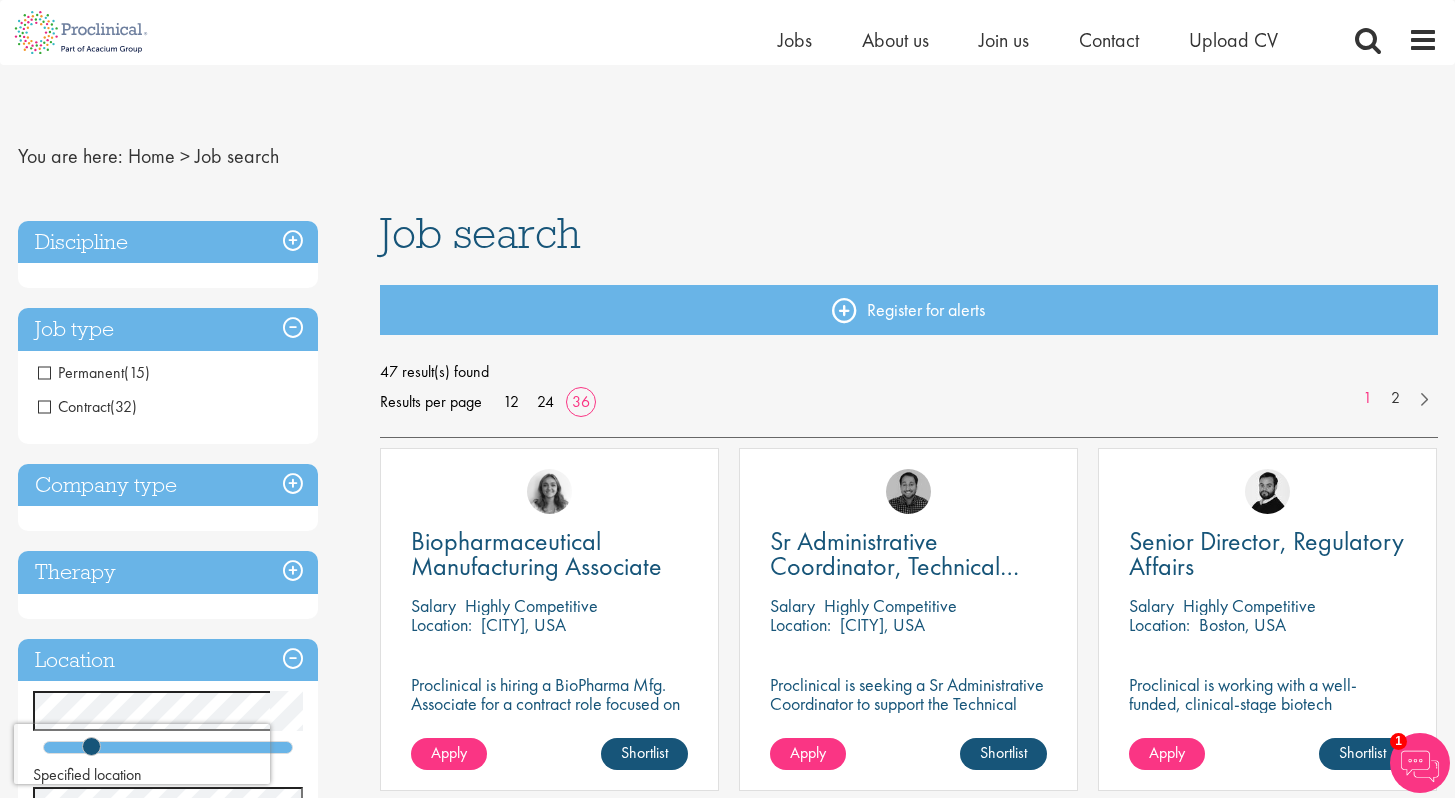 scroll, scrollTop: 0, scrollLeft: 0, axis: both 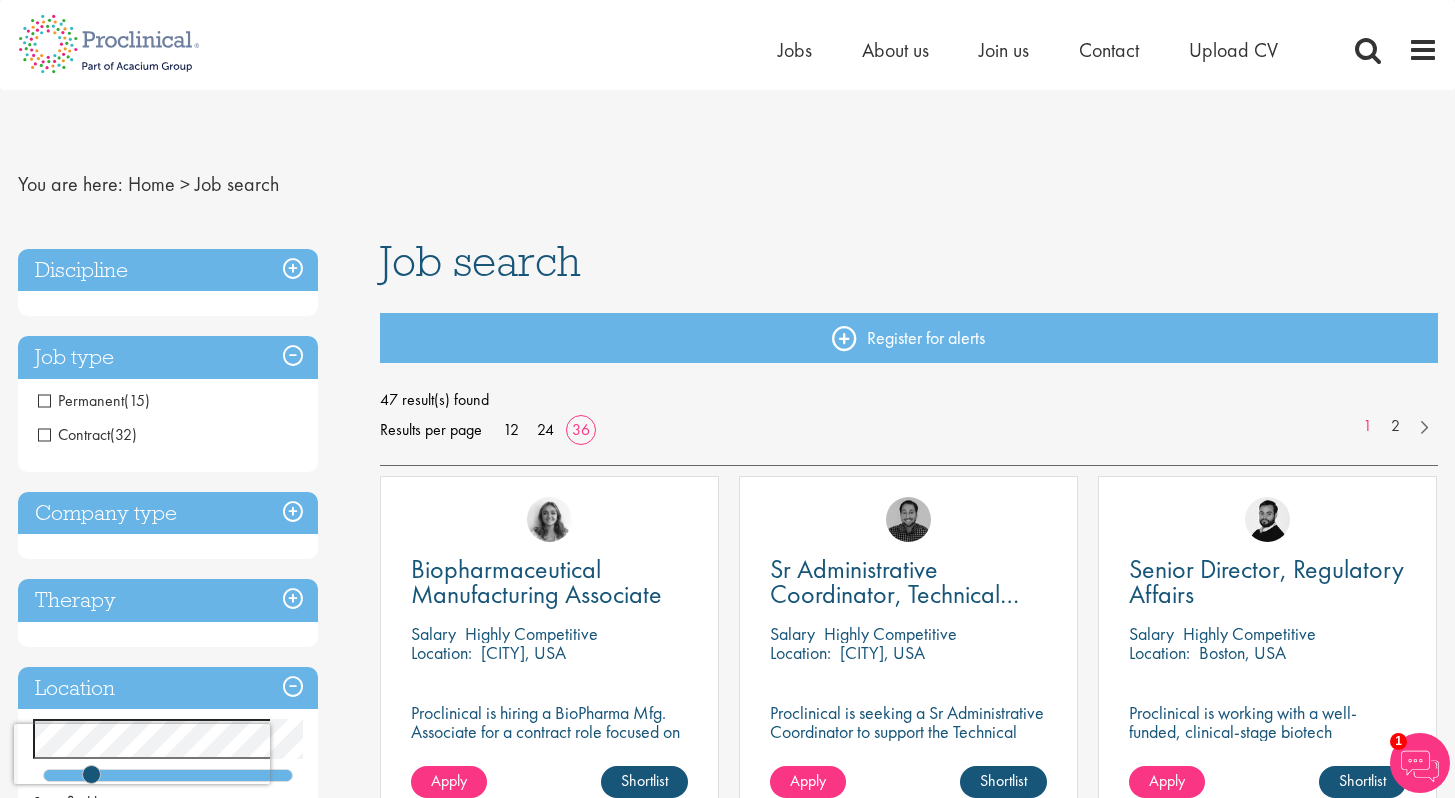 click on "Discipline" at bounding box center [168, 270] 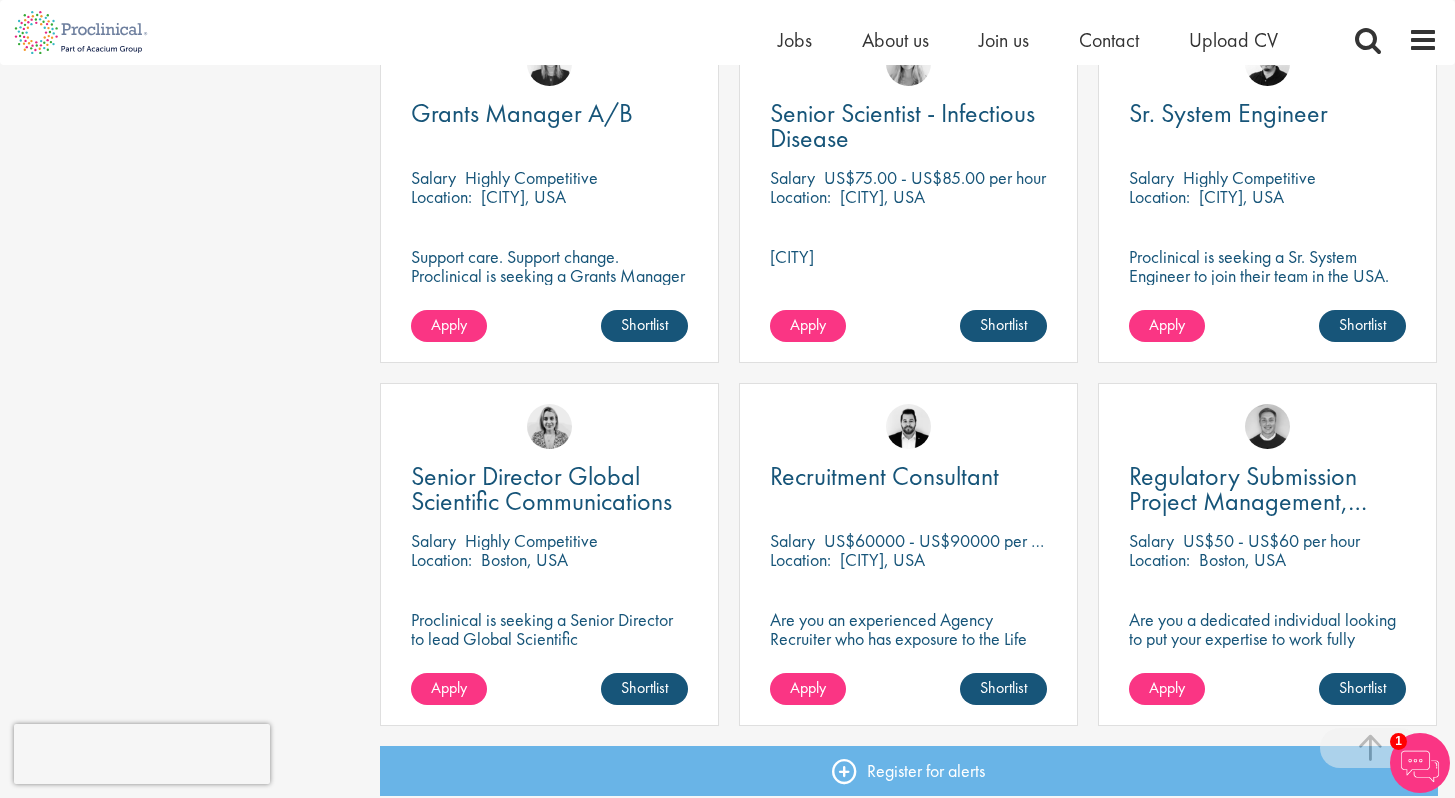 scroll, scrollTop: 4228, scrollLeft: 0, axis: vertical 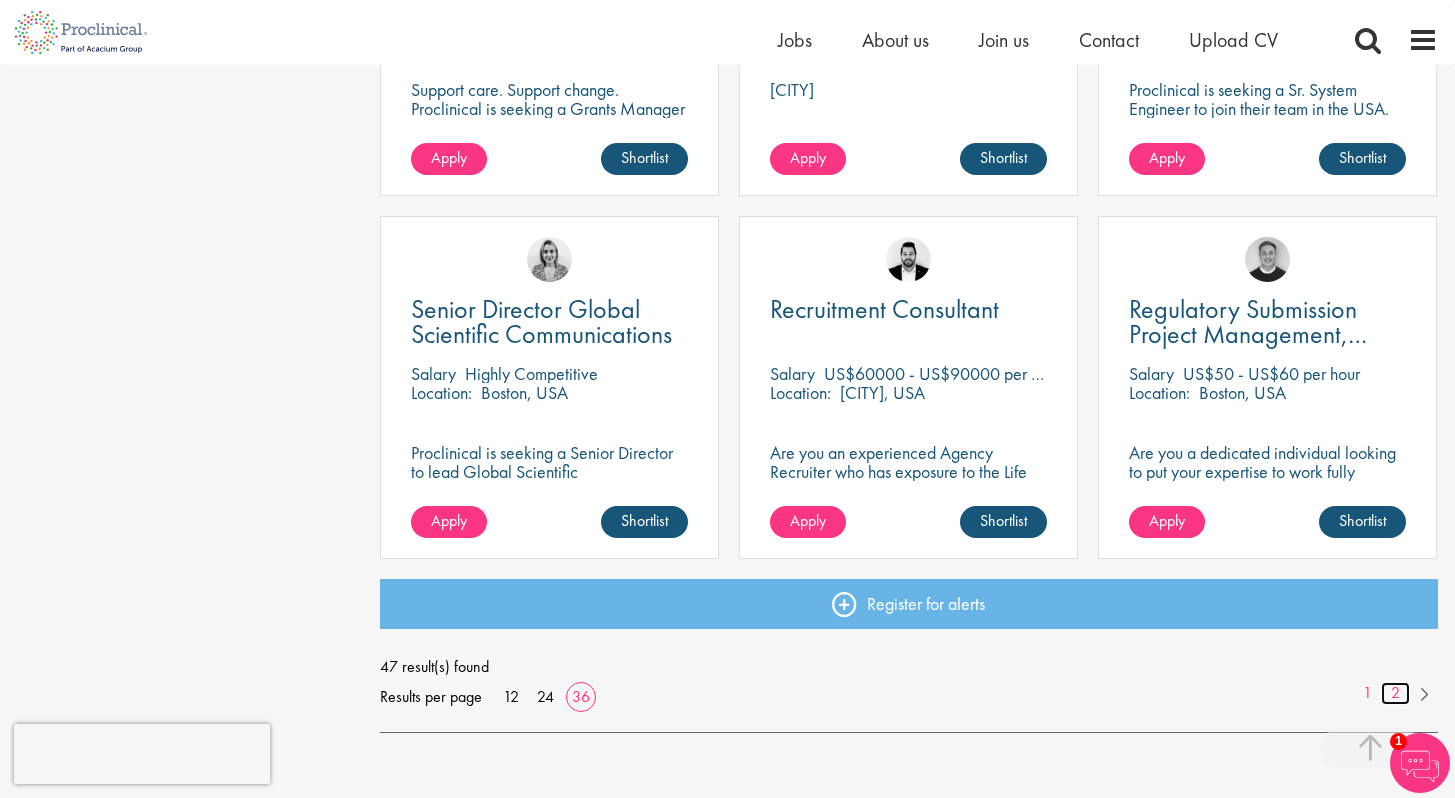 click on "2" at bounding box center (1395, 693) 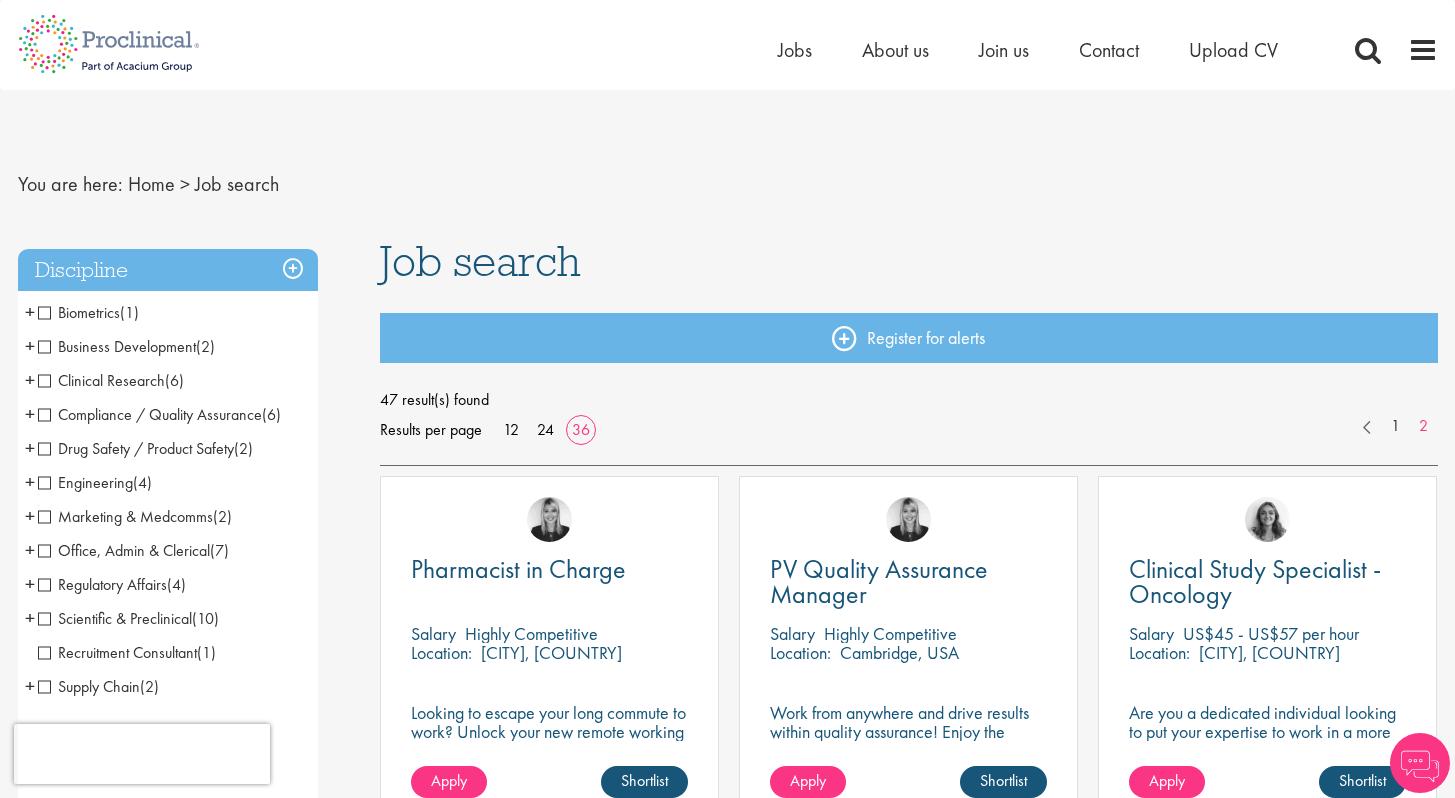 scroll, scrollTop: 0, scrollLeft: 0, axis: both 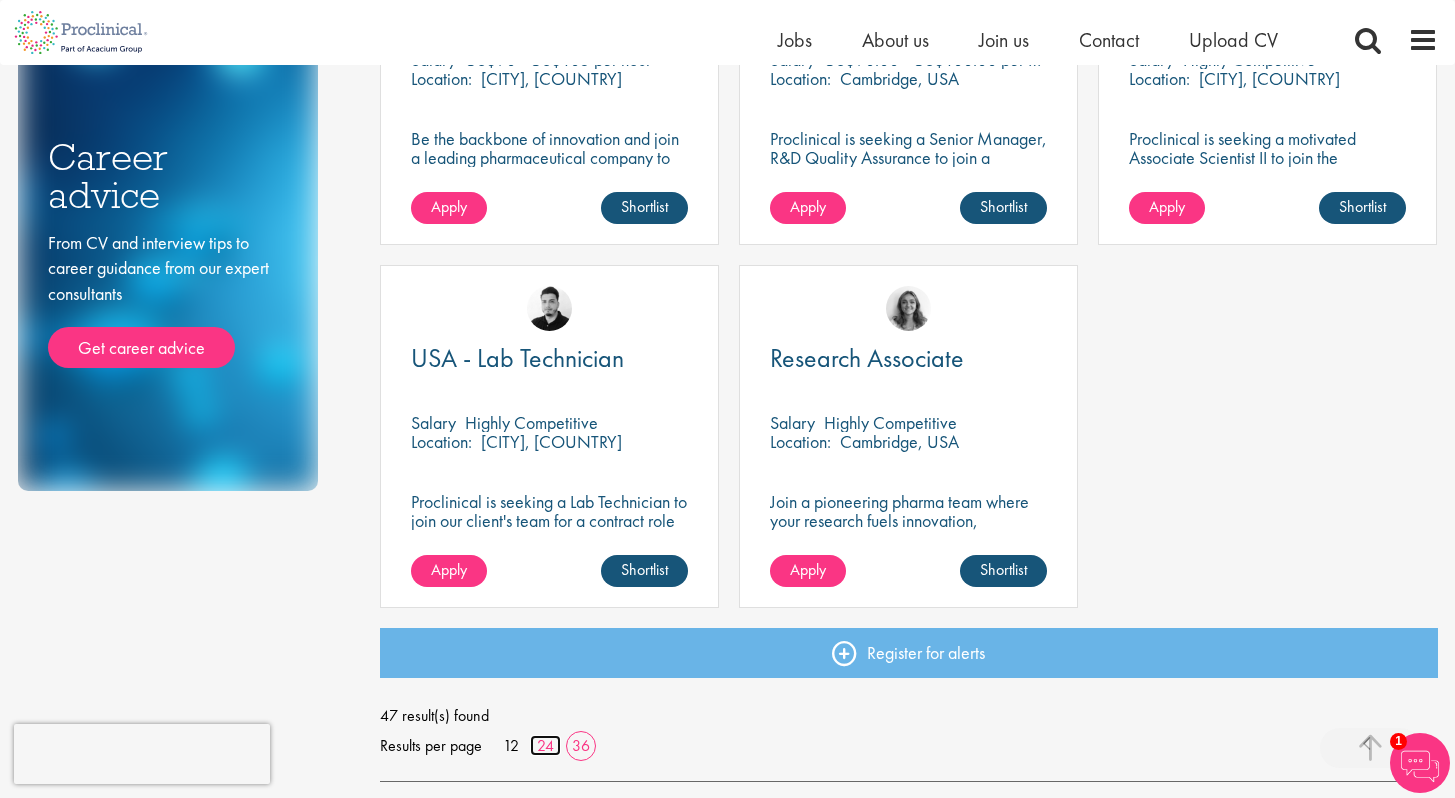 click on "24" at bounding box center (545, 745) 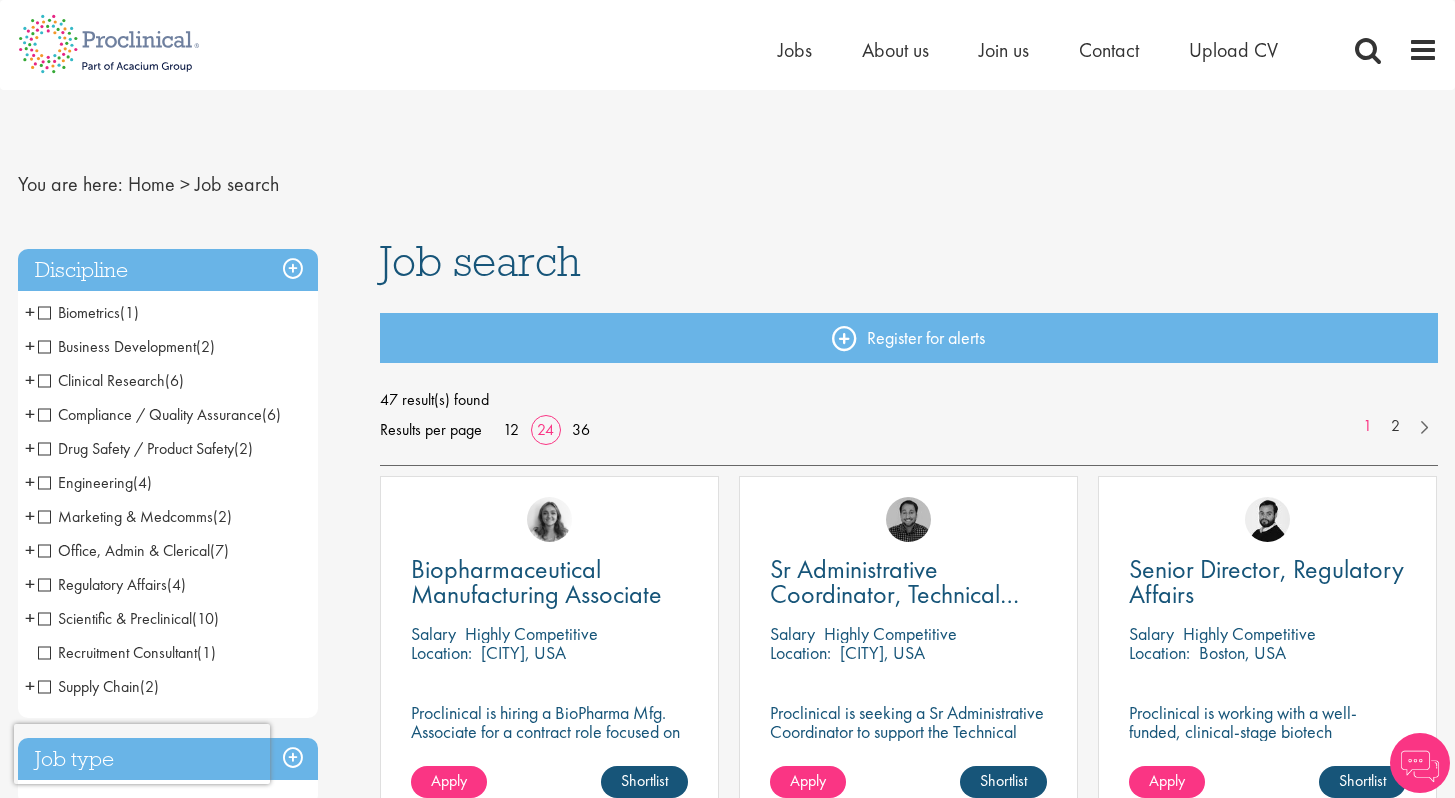 scroll, scrollTop: 0, scrollLeft: 0, axis: both 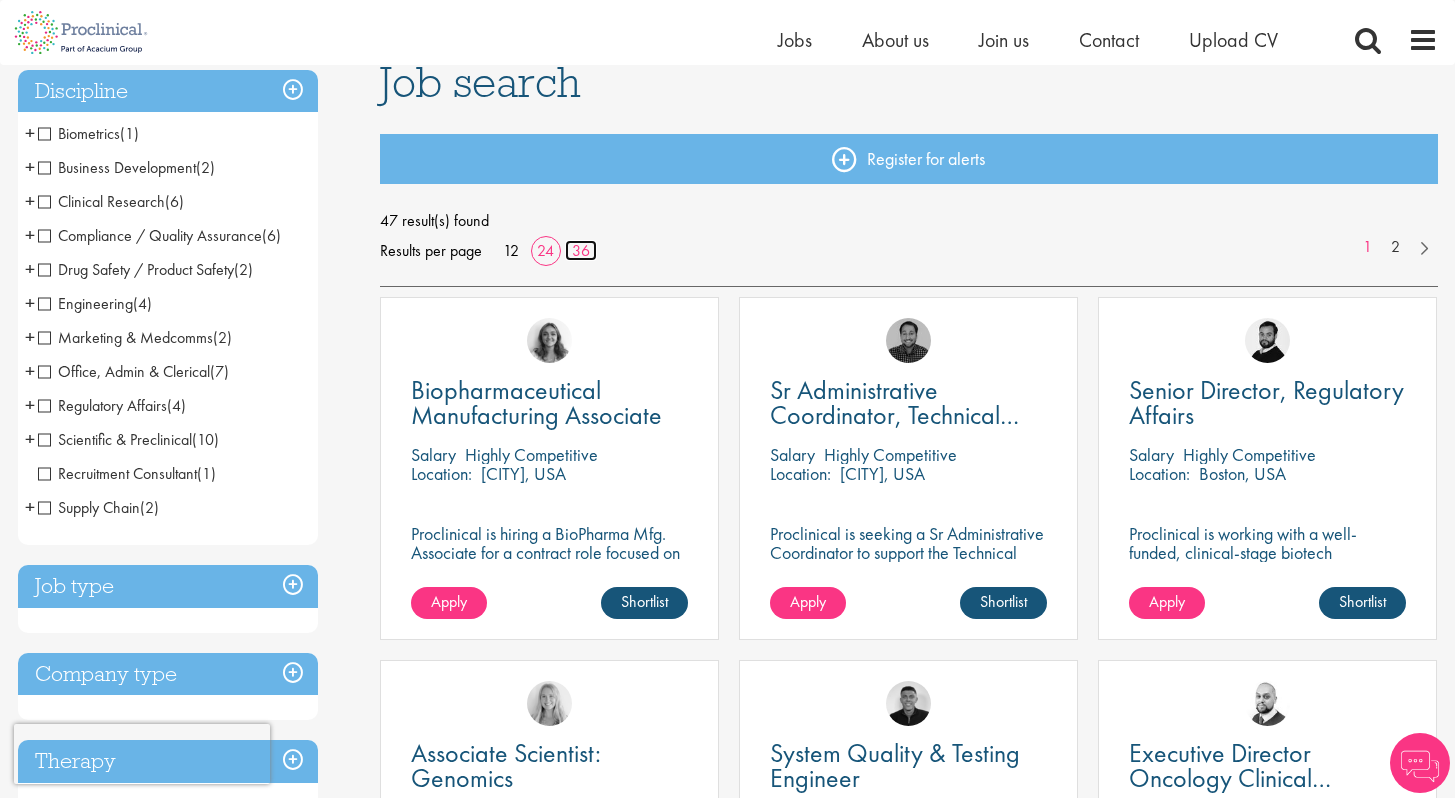 click on "36" at bounding box center (581, 250) 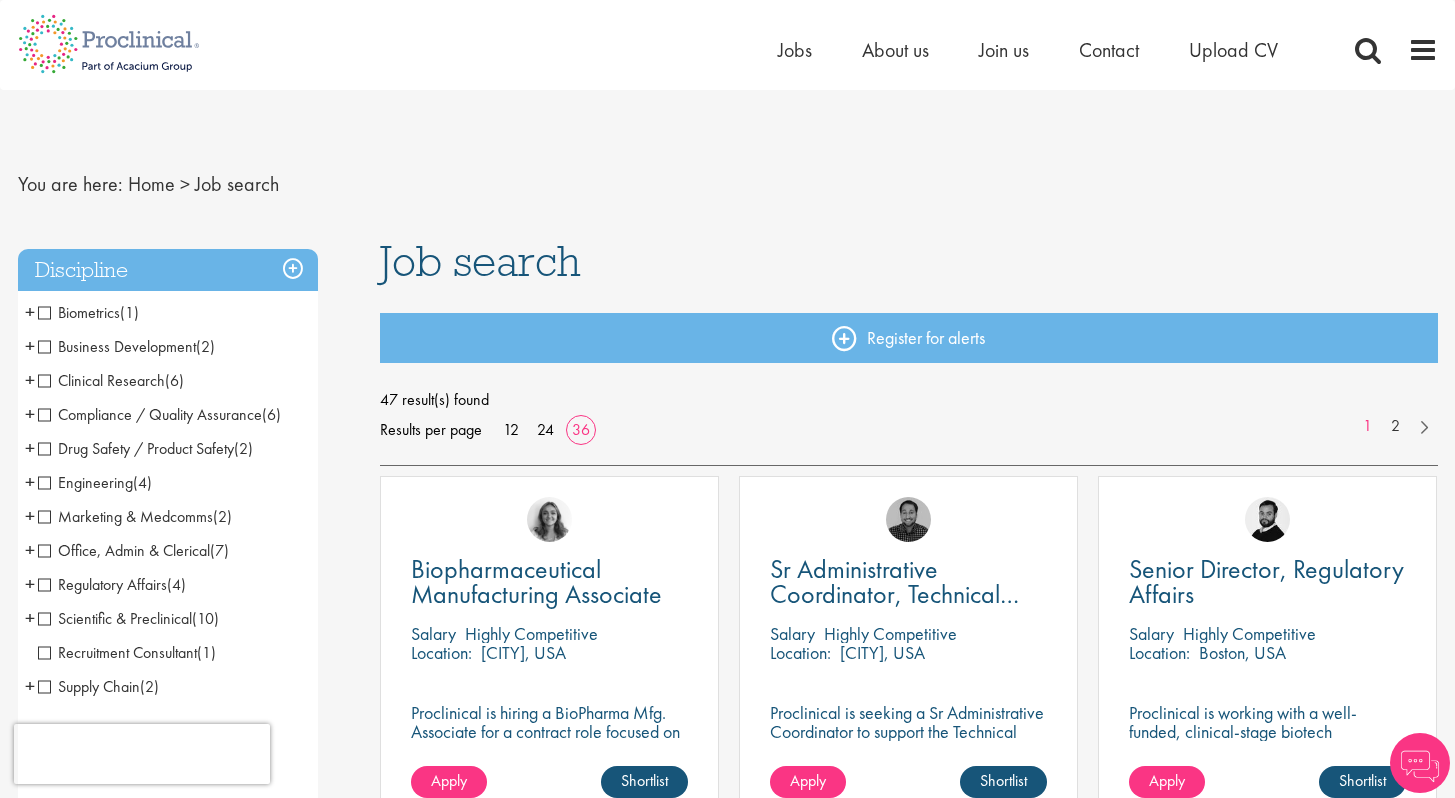 scroll, scrollTop: 0, scrollLeft: 0, axis: both 